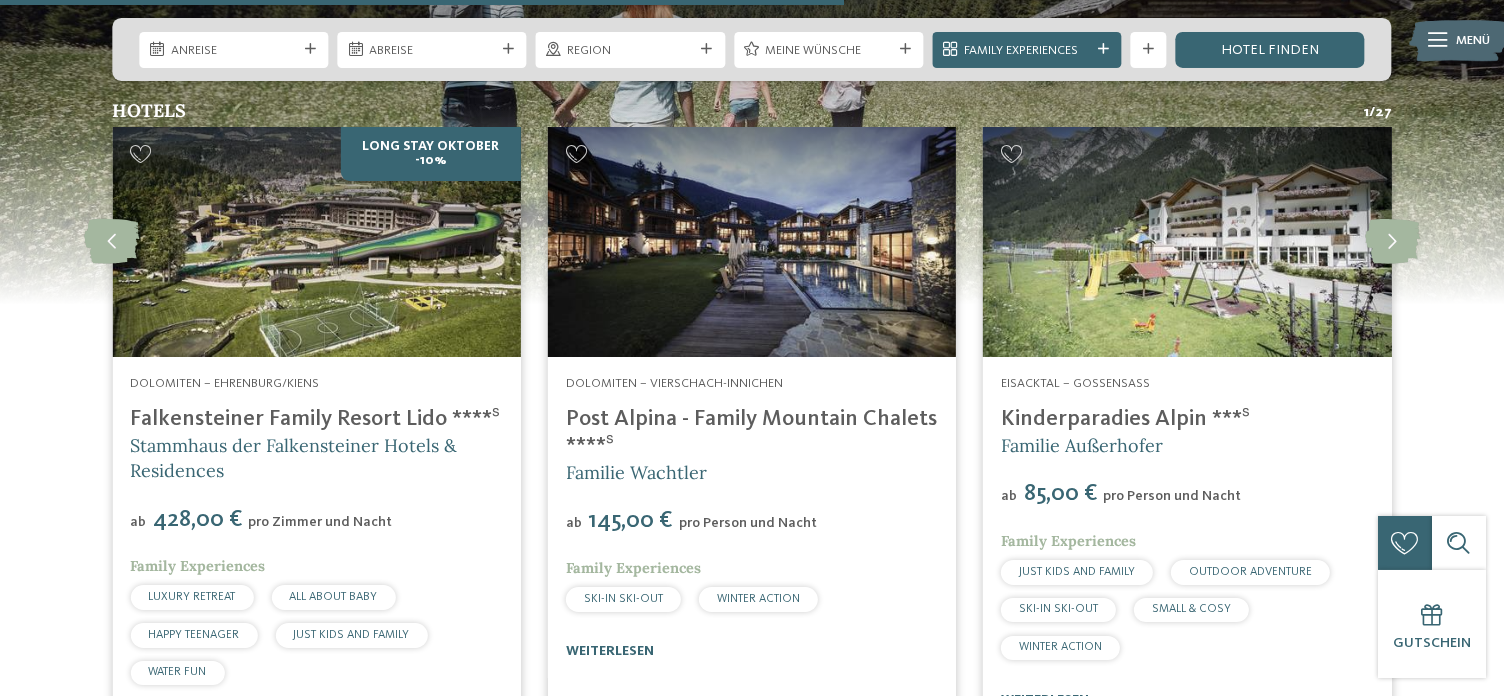 scroll, scrollTop: 4549, scrollLeft: 0, axis: vertical 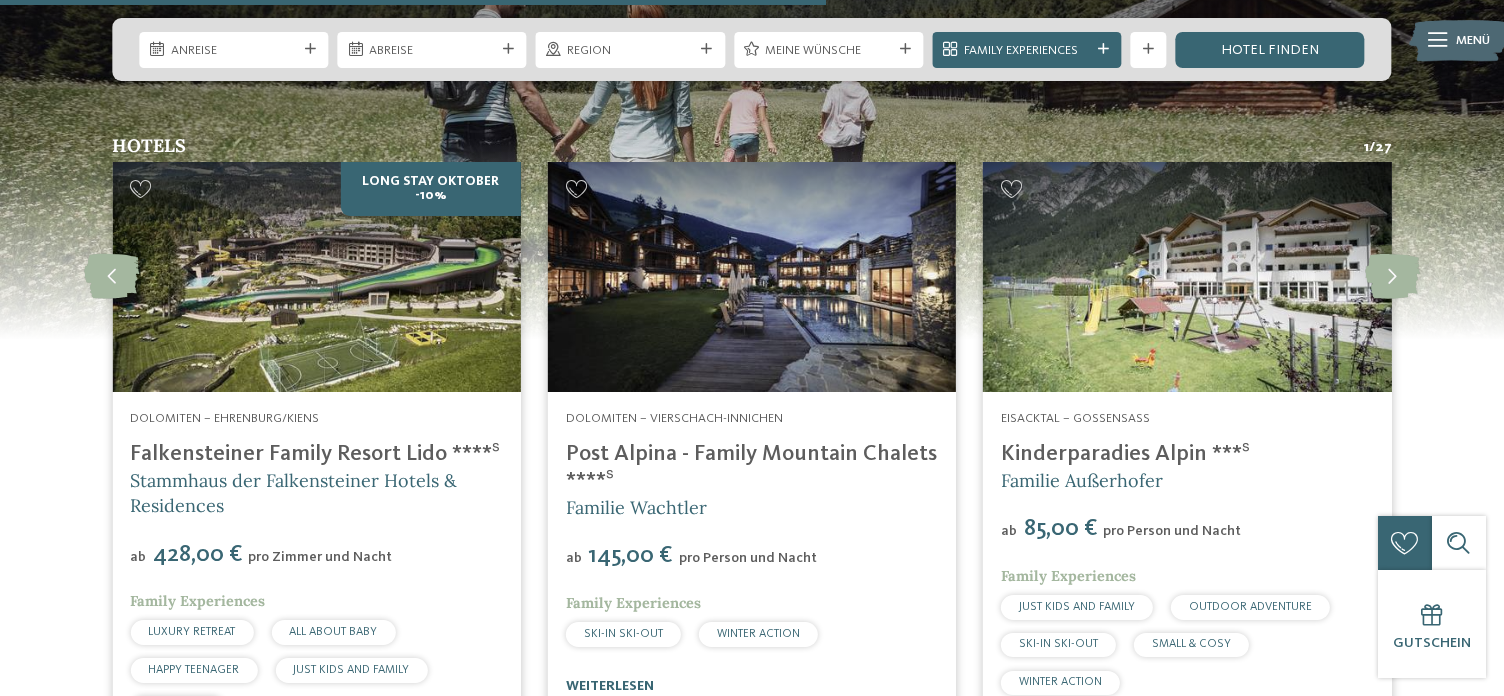 click at bounding box center (316, 277) 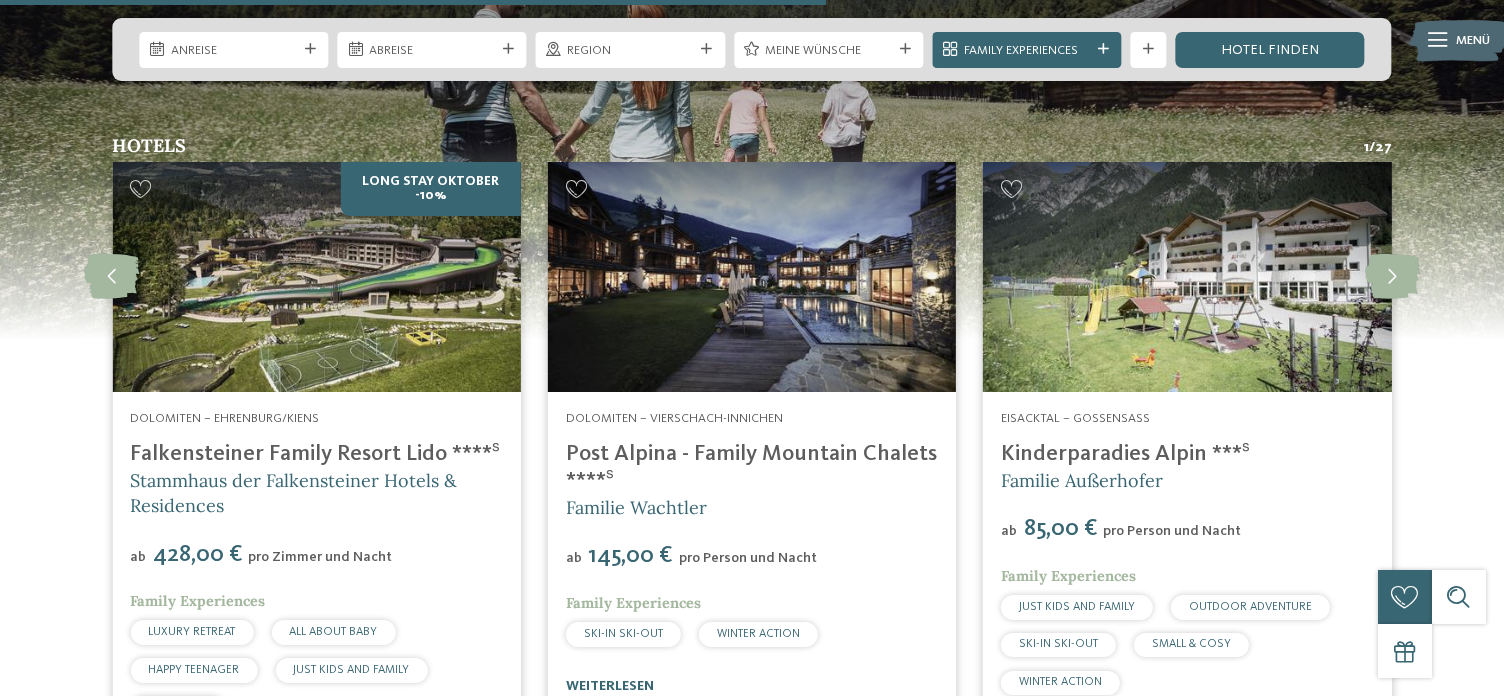 click on "Falkensteiner Family Resort Lido ****ˢ" at bounding box center [315, 454] 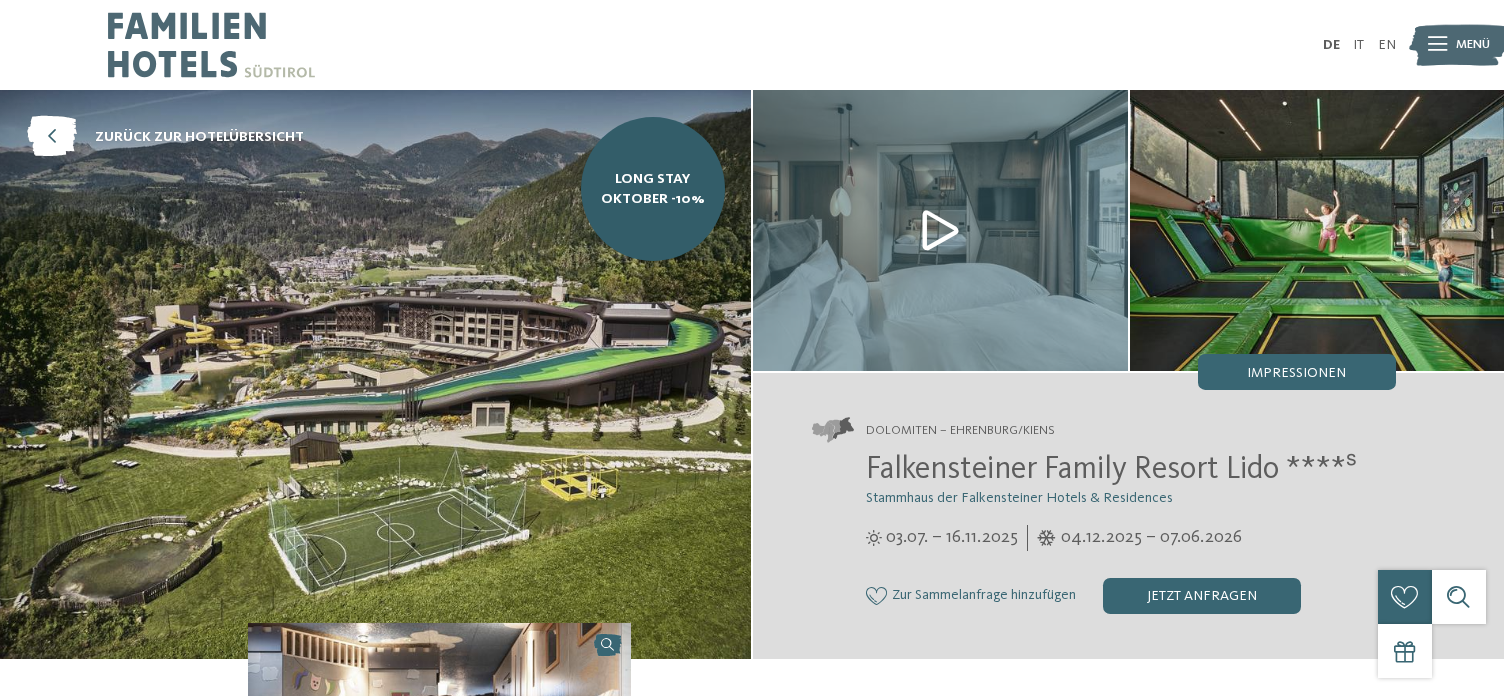 scroll, scrollTop: 0, scrollLeft: 0, axis: both 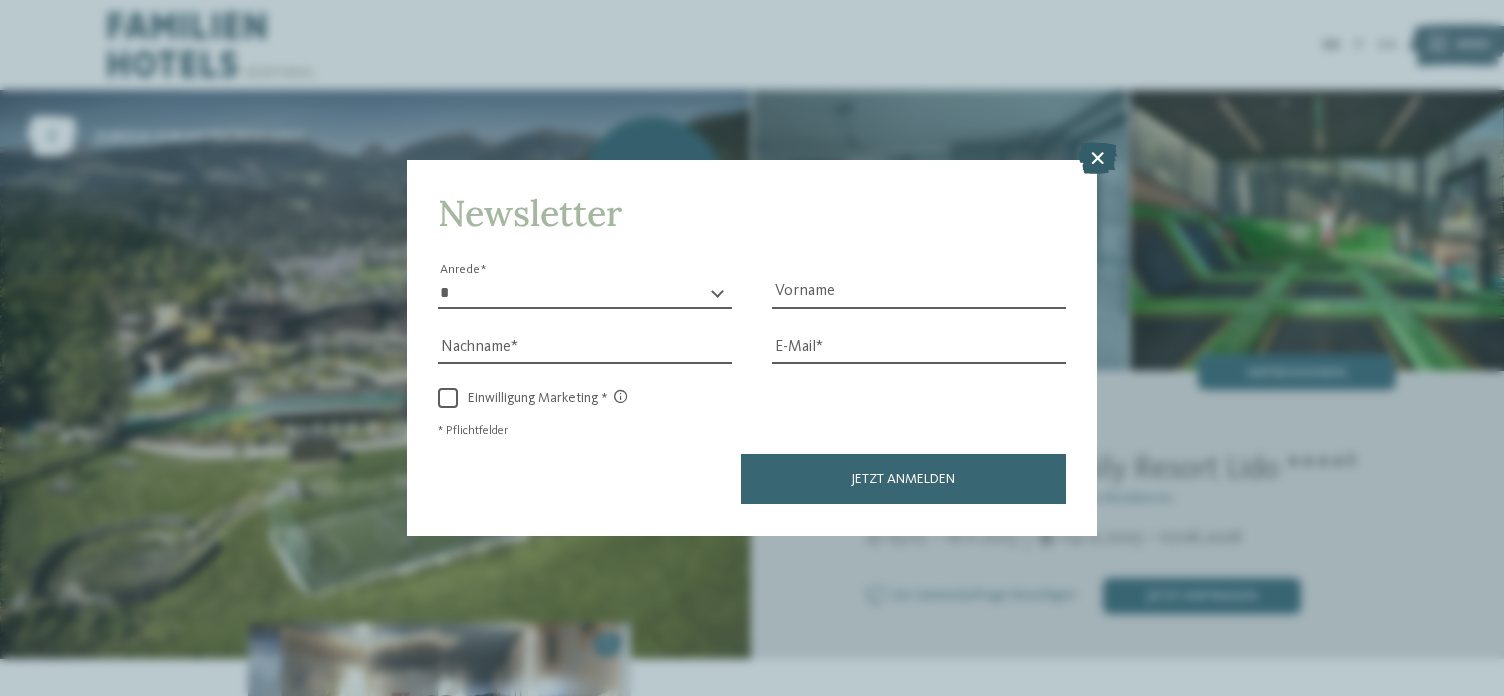 click at bounding box center [1097, 159] 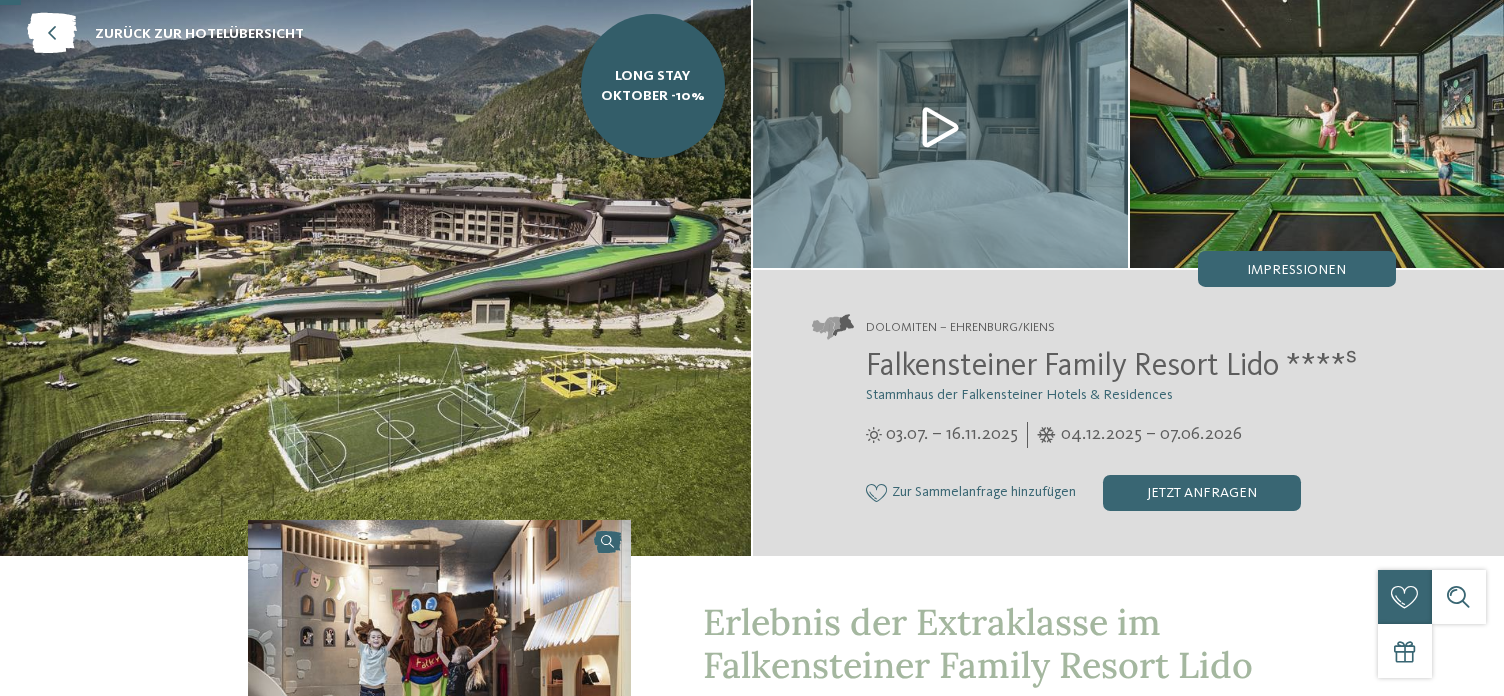 scroll, scrollTop: 0, scrollLeft: 0, axis: both 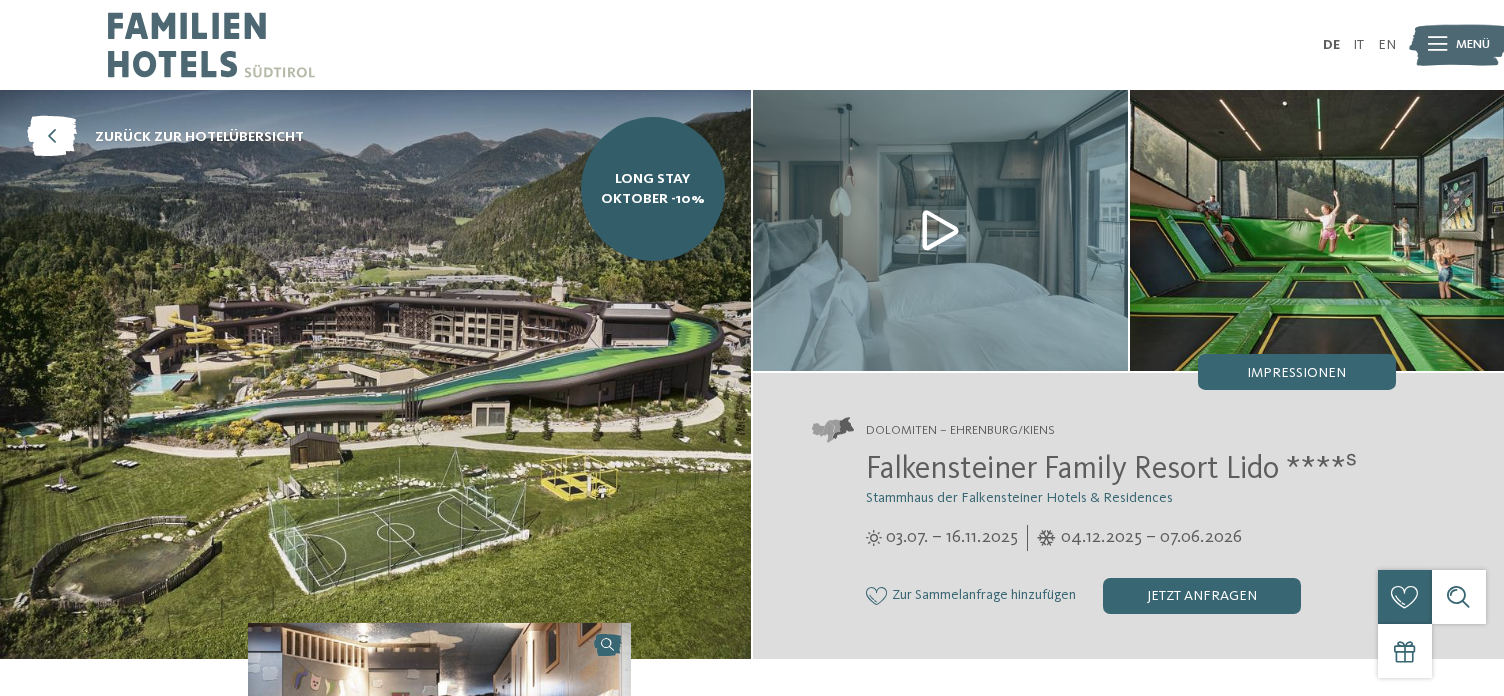 click at bounding box center (1437, 45) 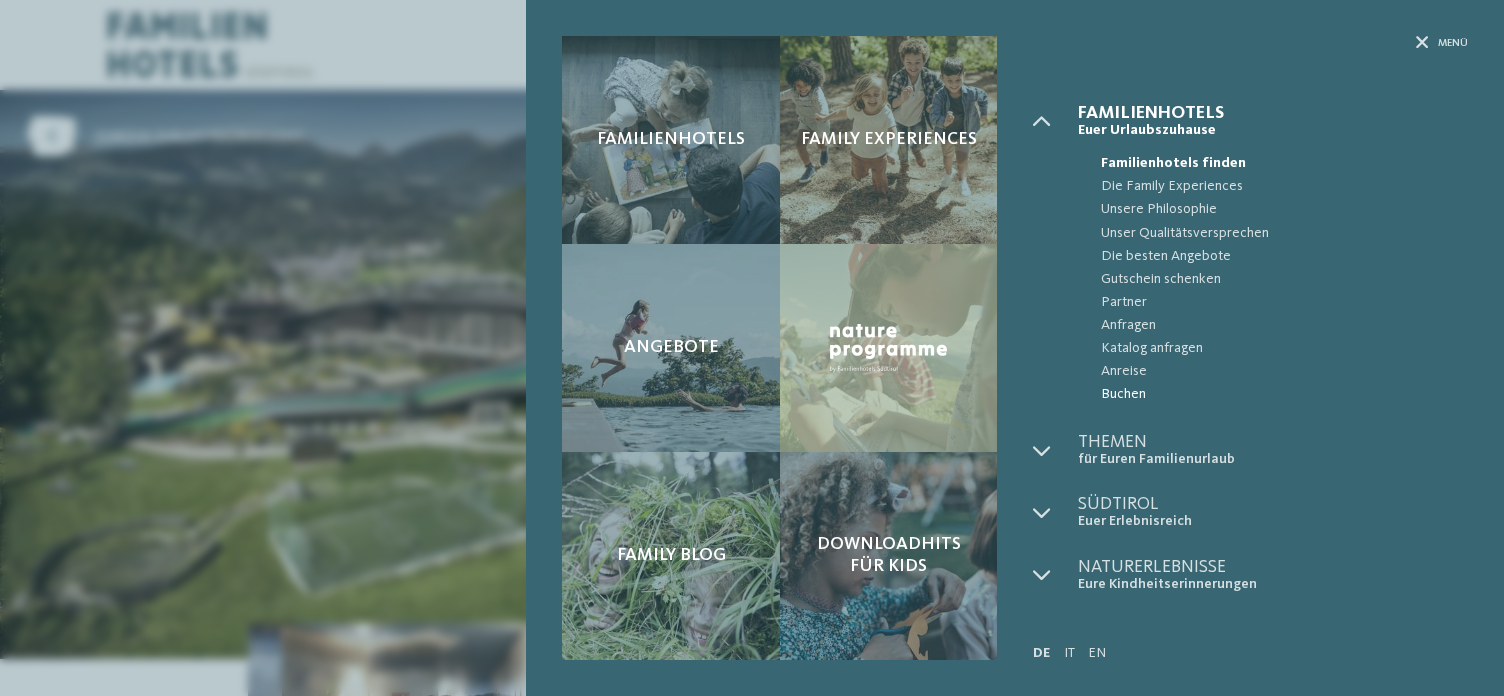 click on "Buchen" at bounding box center [1284, 394] 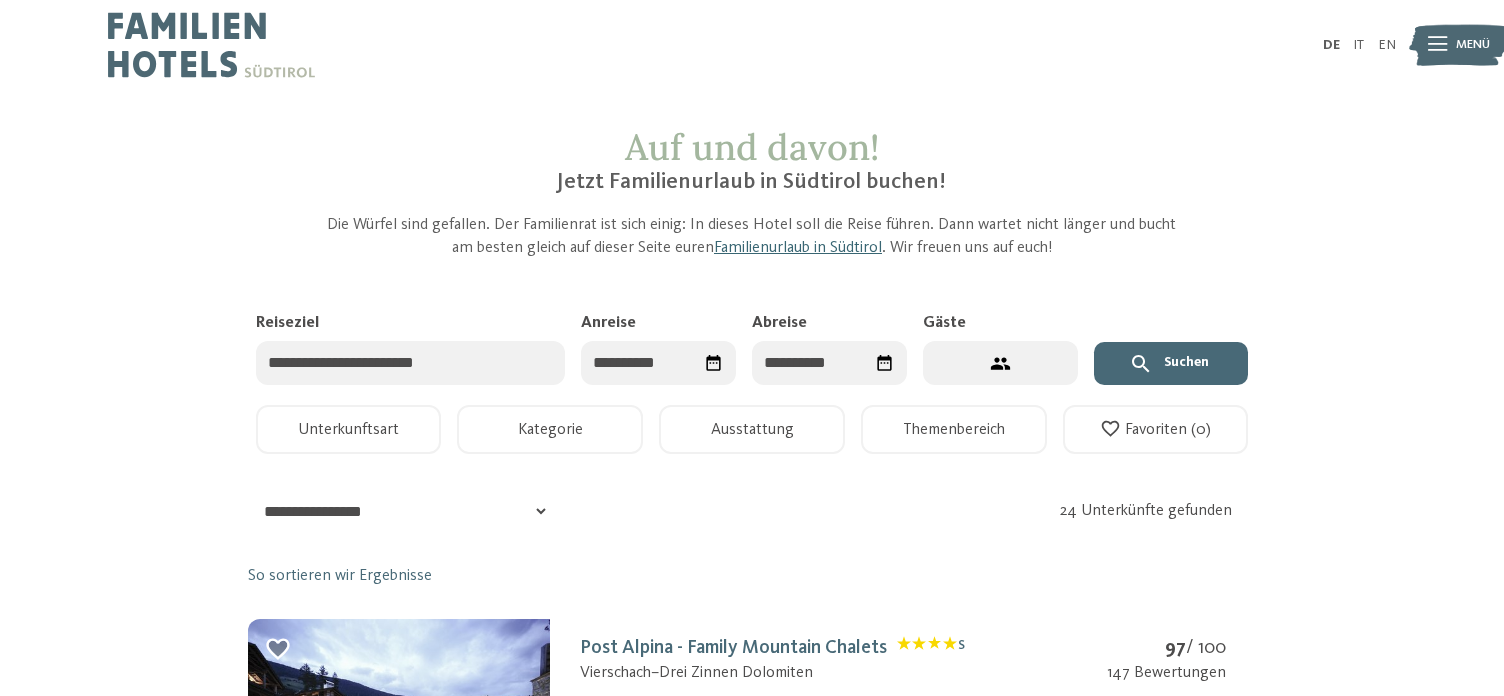 scroll, scrollTop: 0, scrollLeft: 0, axis: both 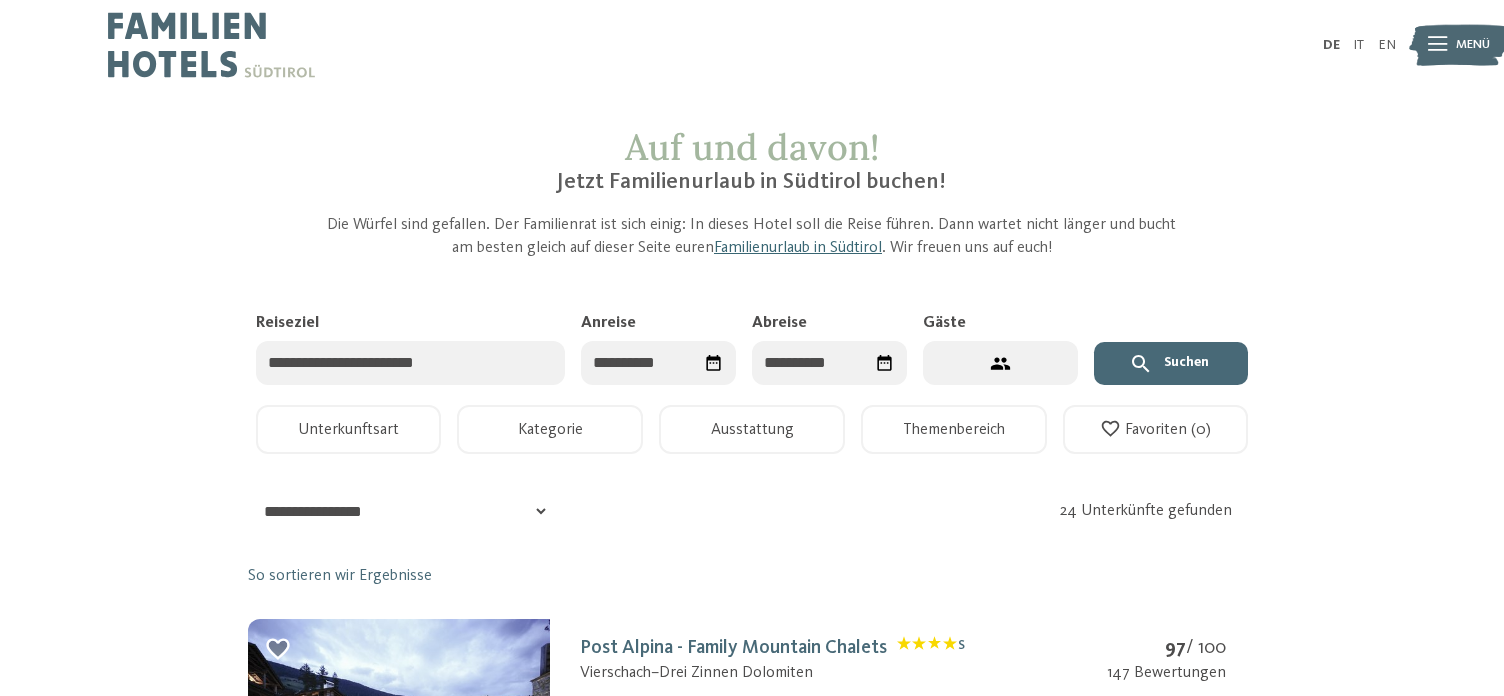 click on "Reiseziel" at bounding box center [411, 363] 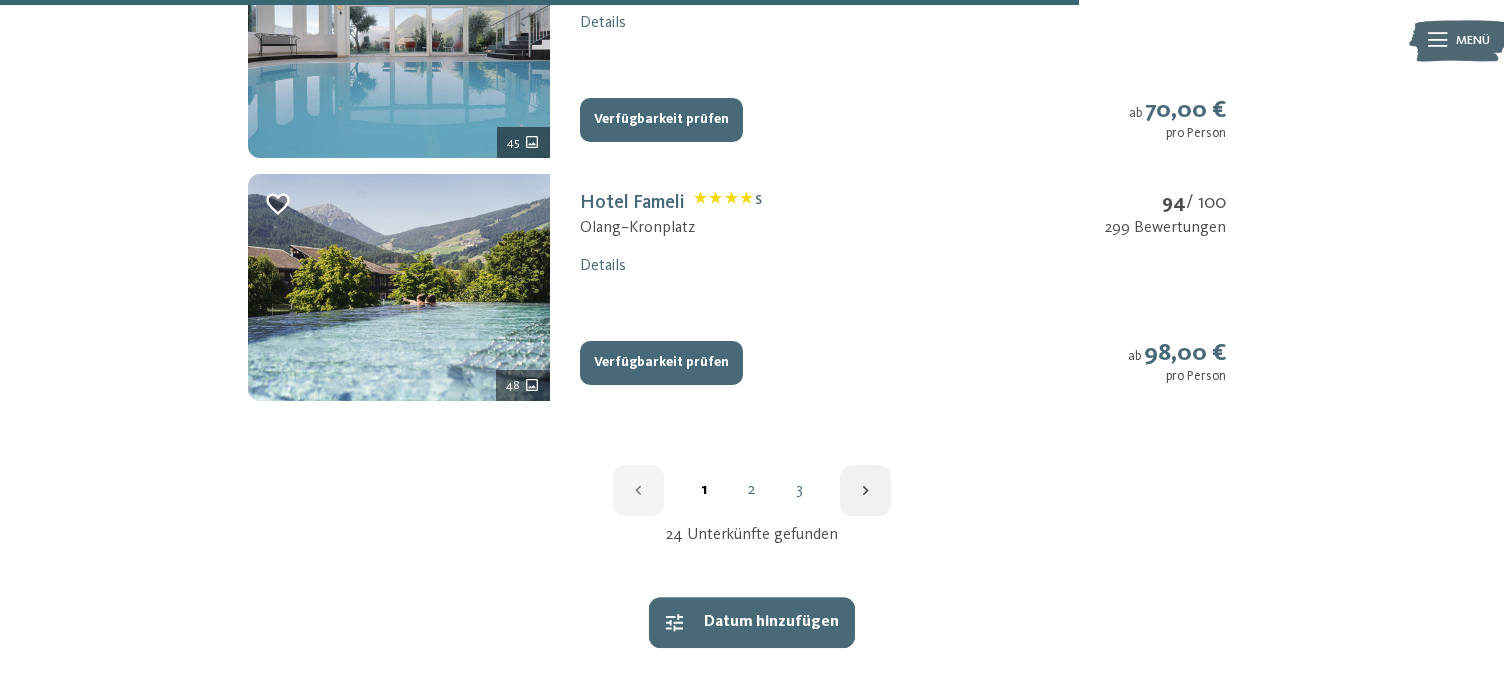 scroll, scrollTop: 2688, scrollLeft: 0, axis: vertical 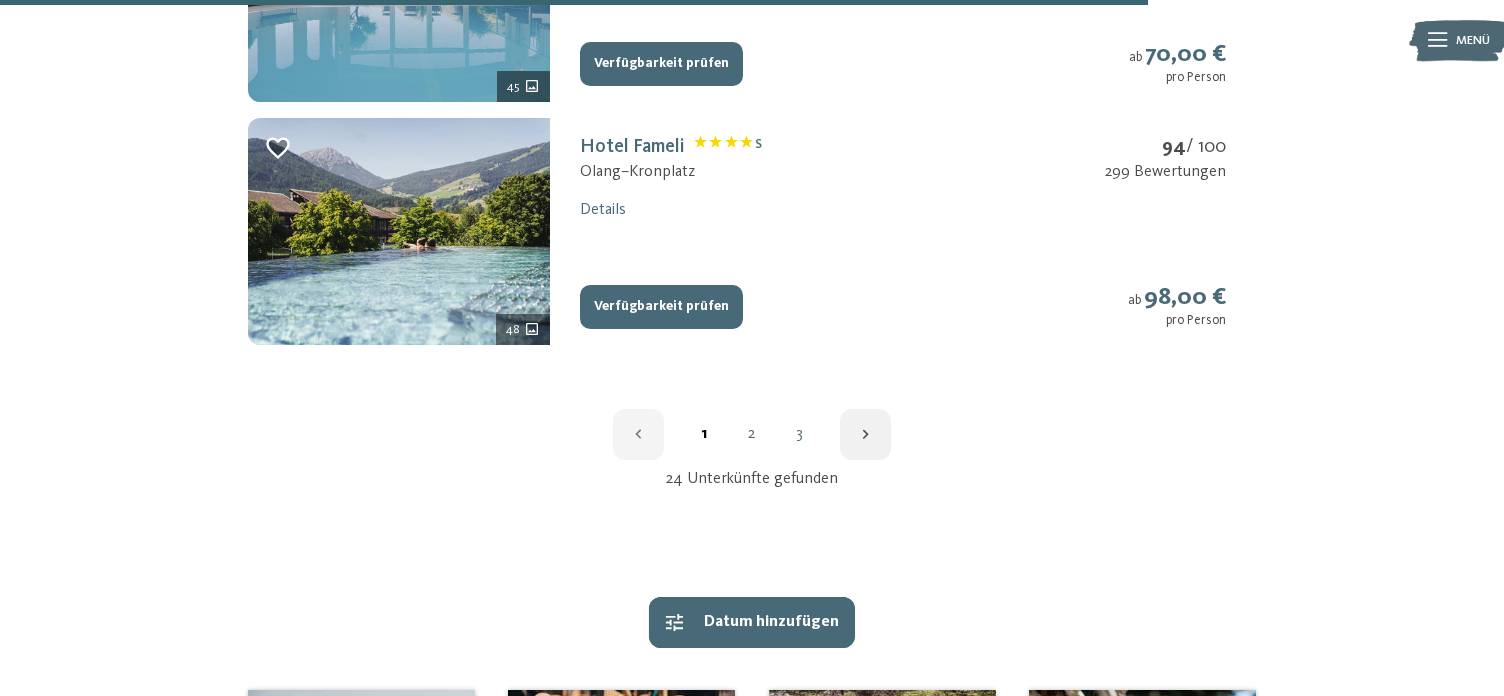 click on "2" at bounding box center (752, 434) 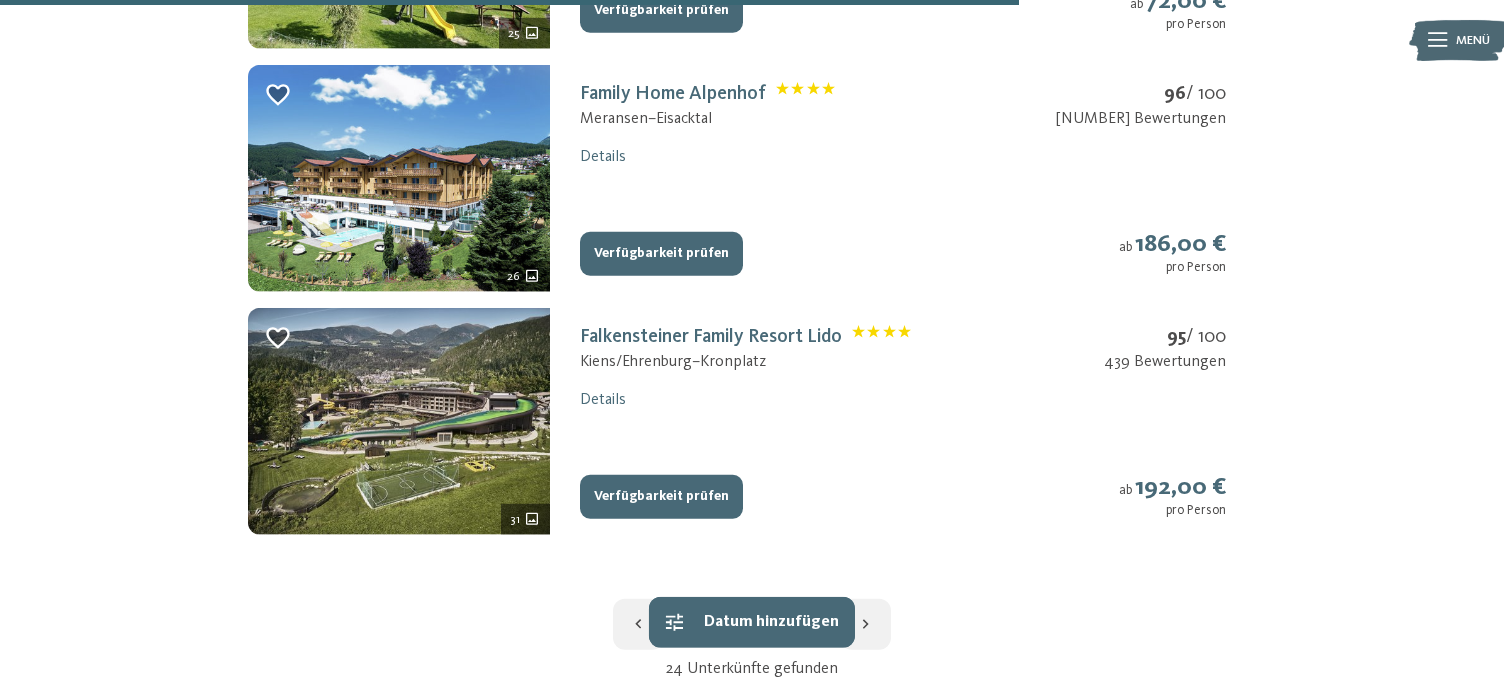 scroll, scrollTop: 2557, scrollLeft: 0, axis: vertical 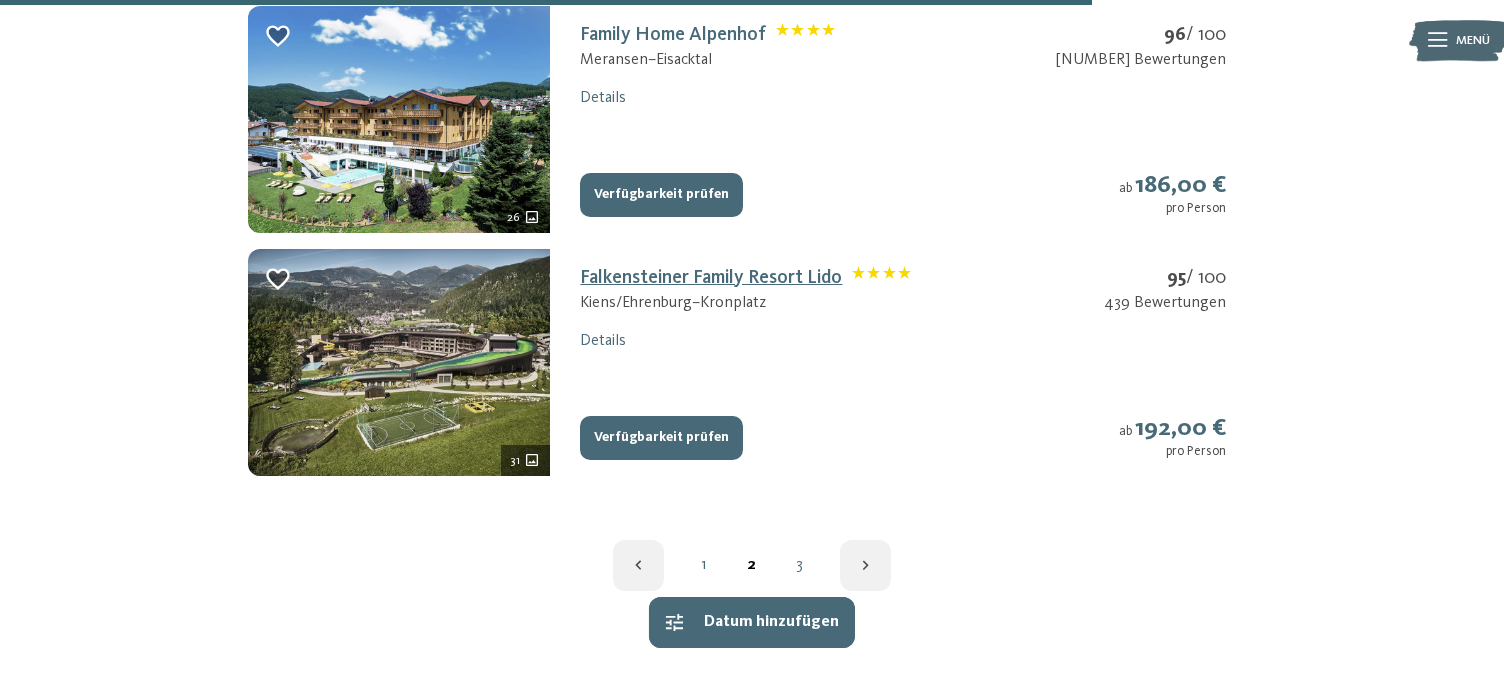 click on "Falkensteiner Family Resort Lido" at bounding box center (745, 278) 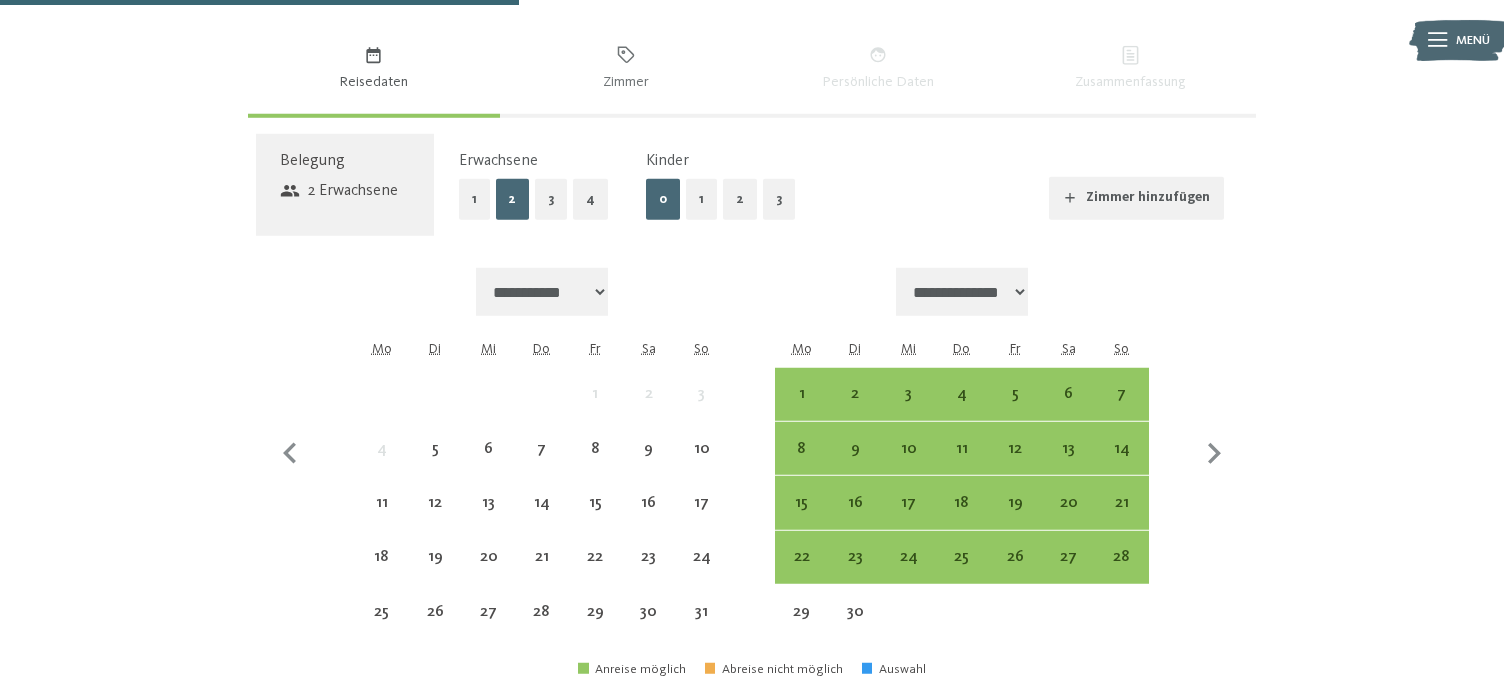 scroll, scrollTop: 1240, scrollLeft: 0, axis: vertical 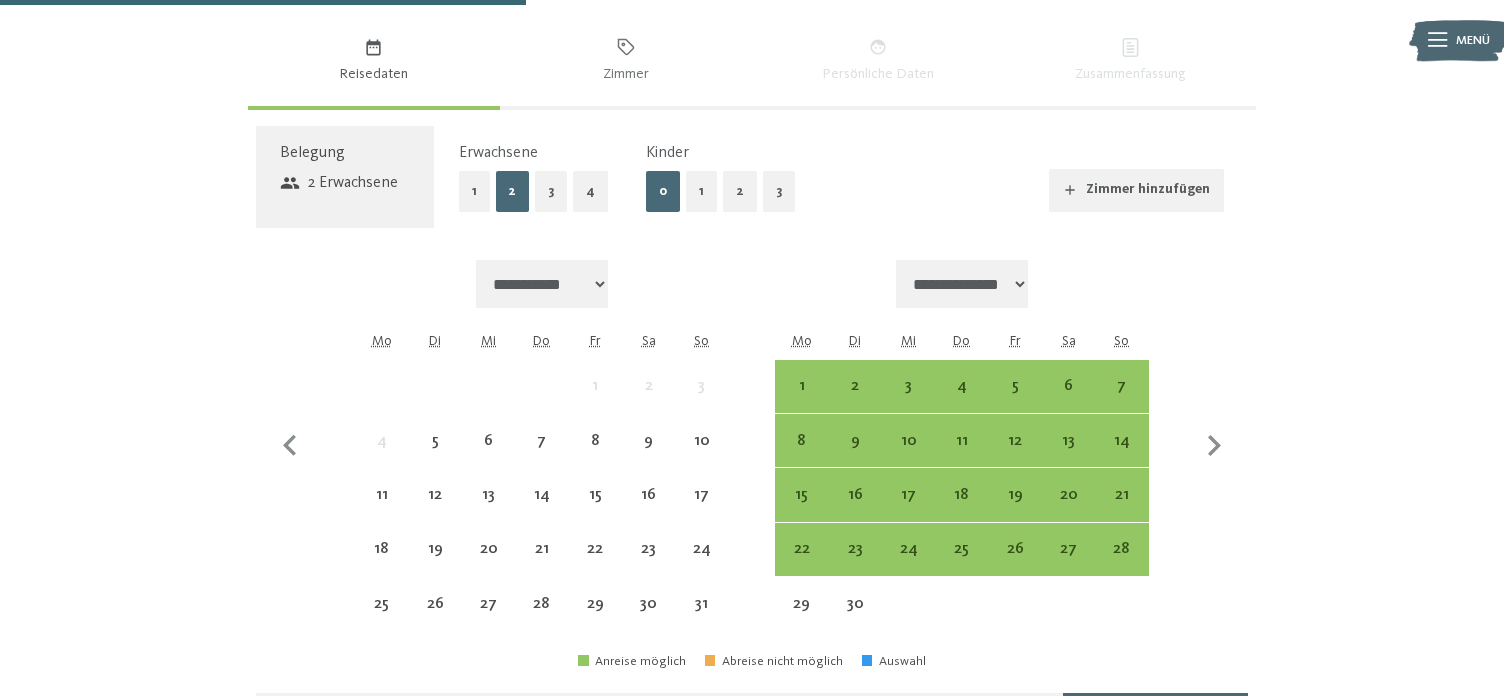 click on "1" at bounding box center (701, 191) 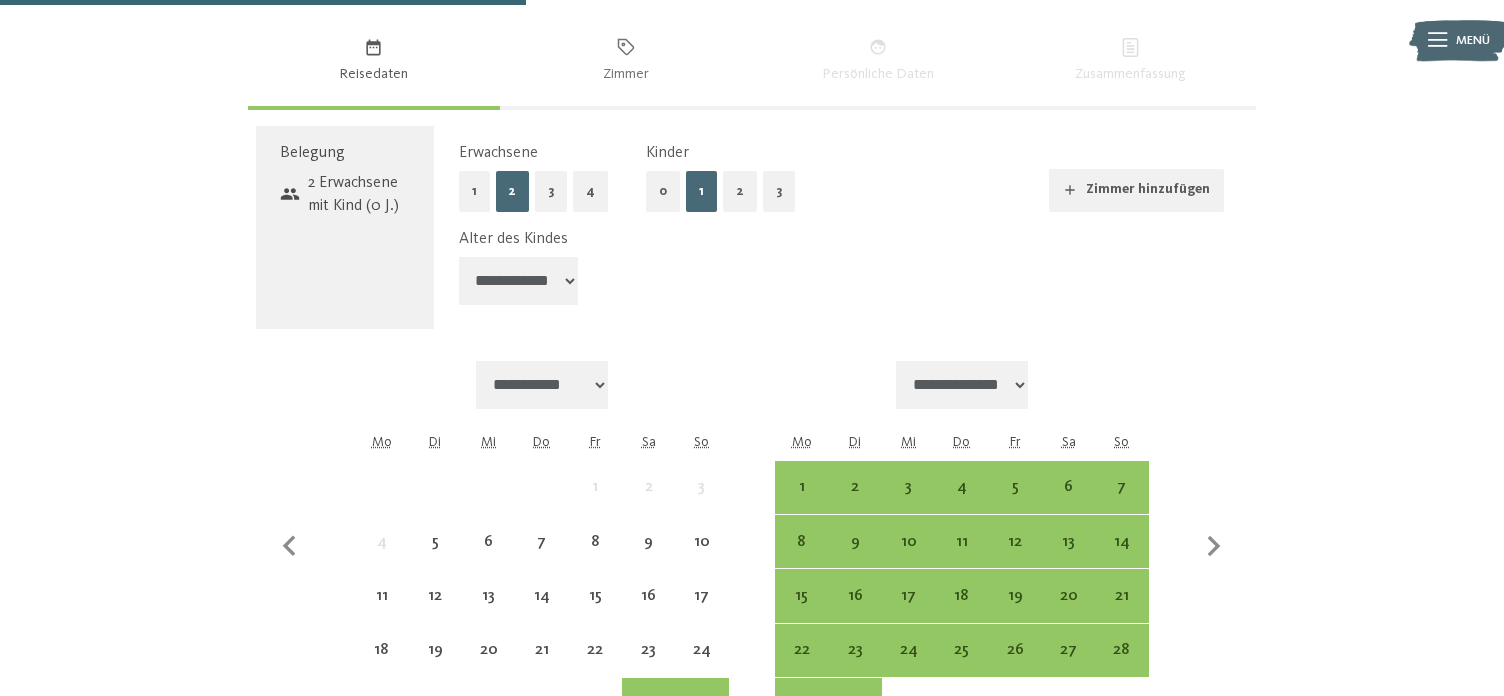 click on "**********" at bounding box center [519, 281] 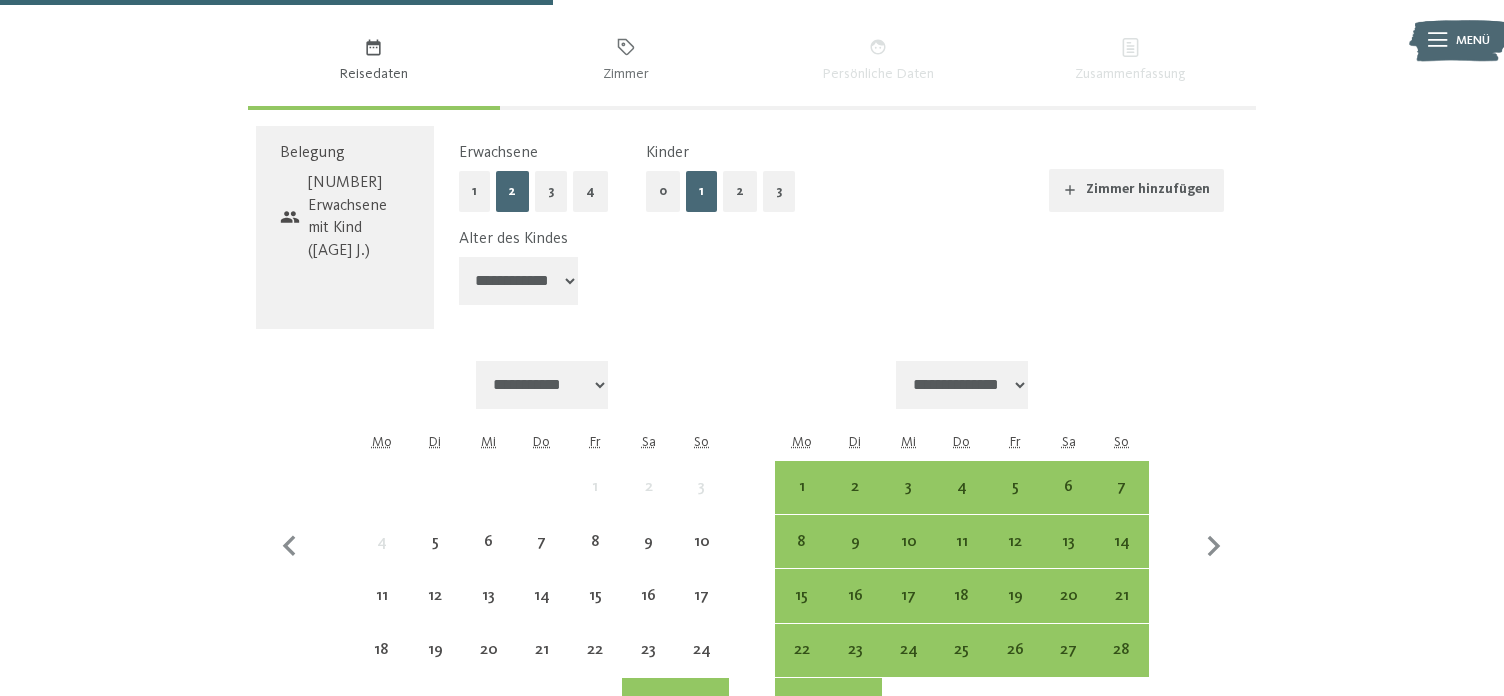 scroll, scrollTop: 1447, scrollLeft: 0, axis: vertical 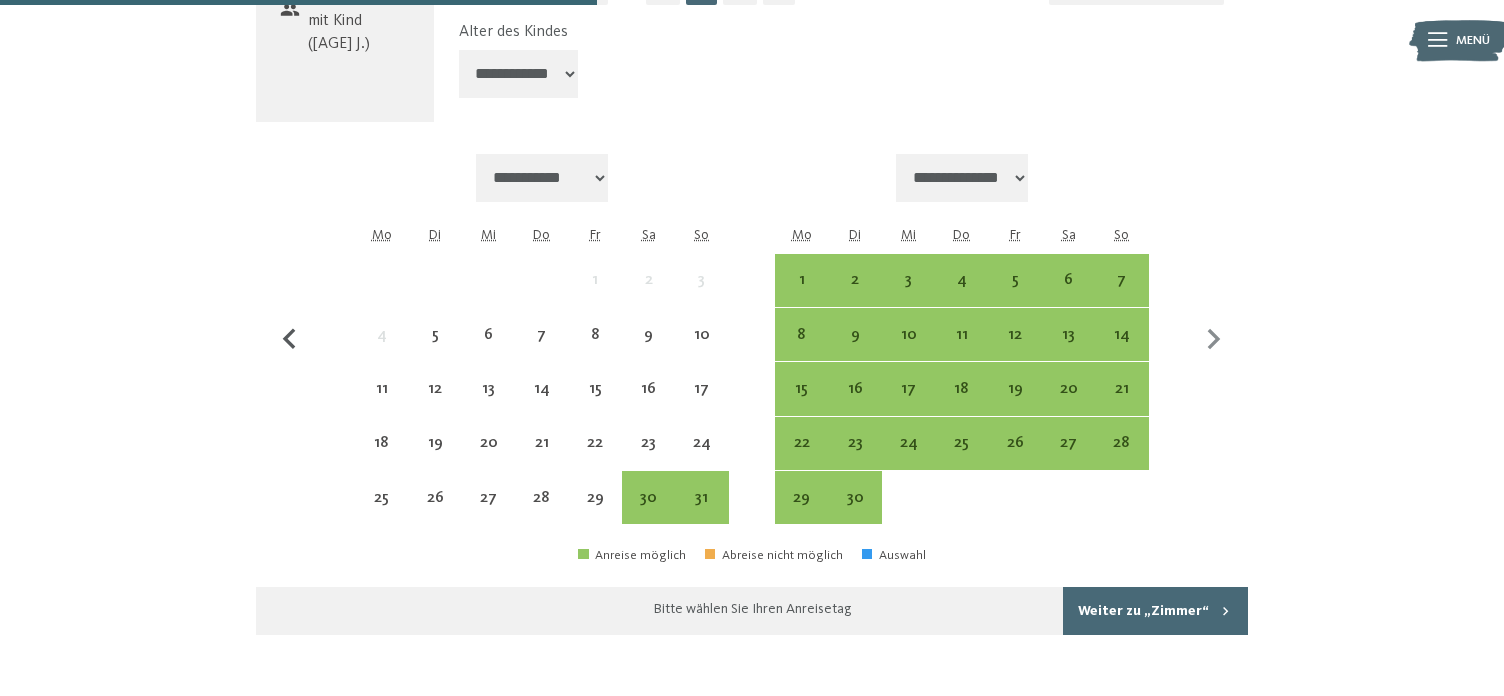 click 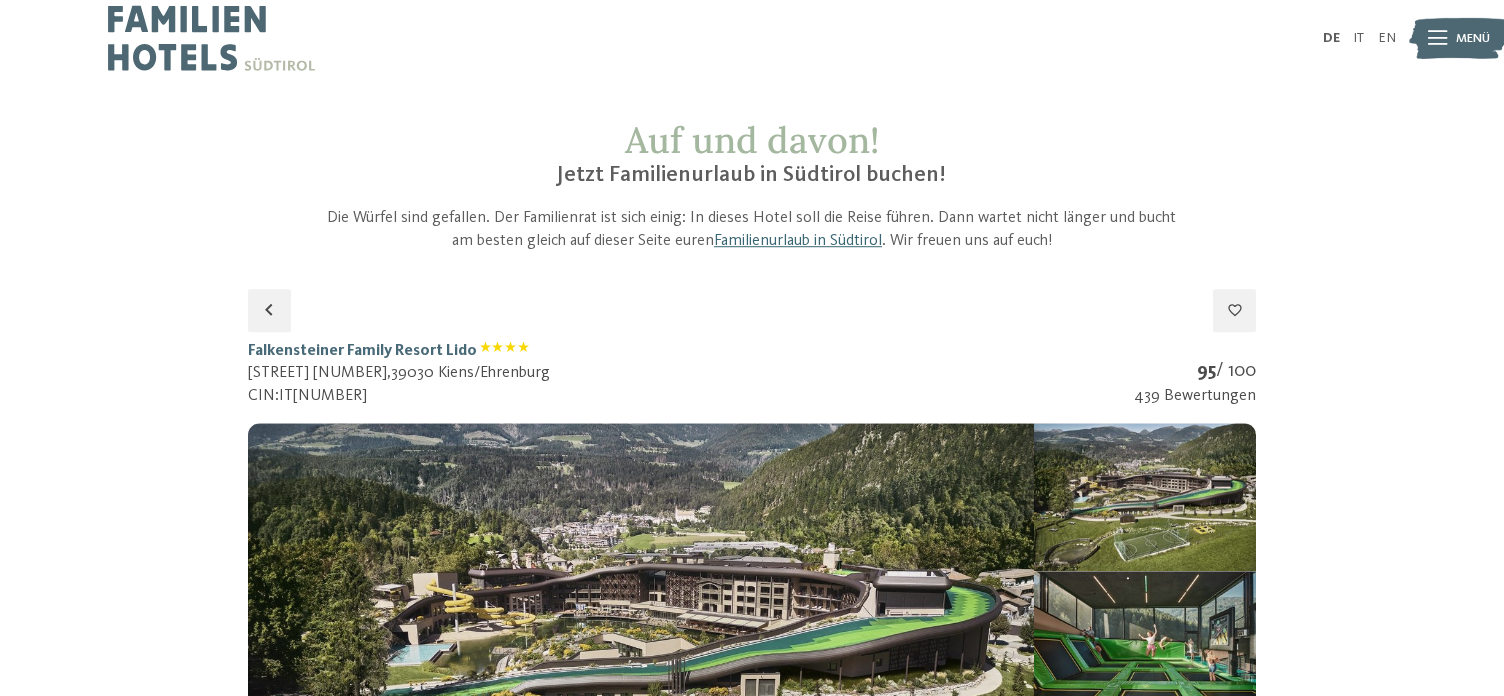 scroll, scrollTop: 0, scrollLeft: 0, axis: both 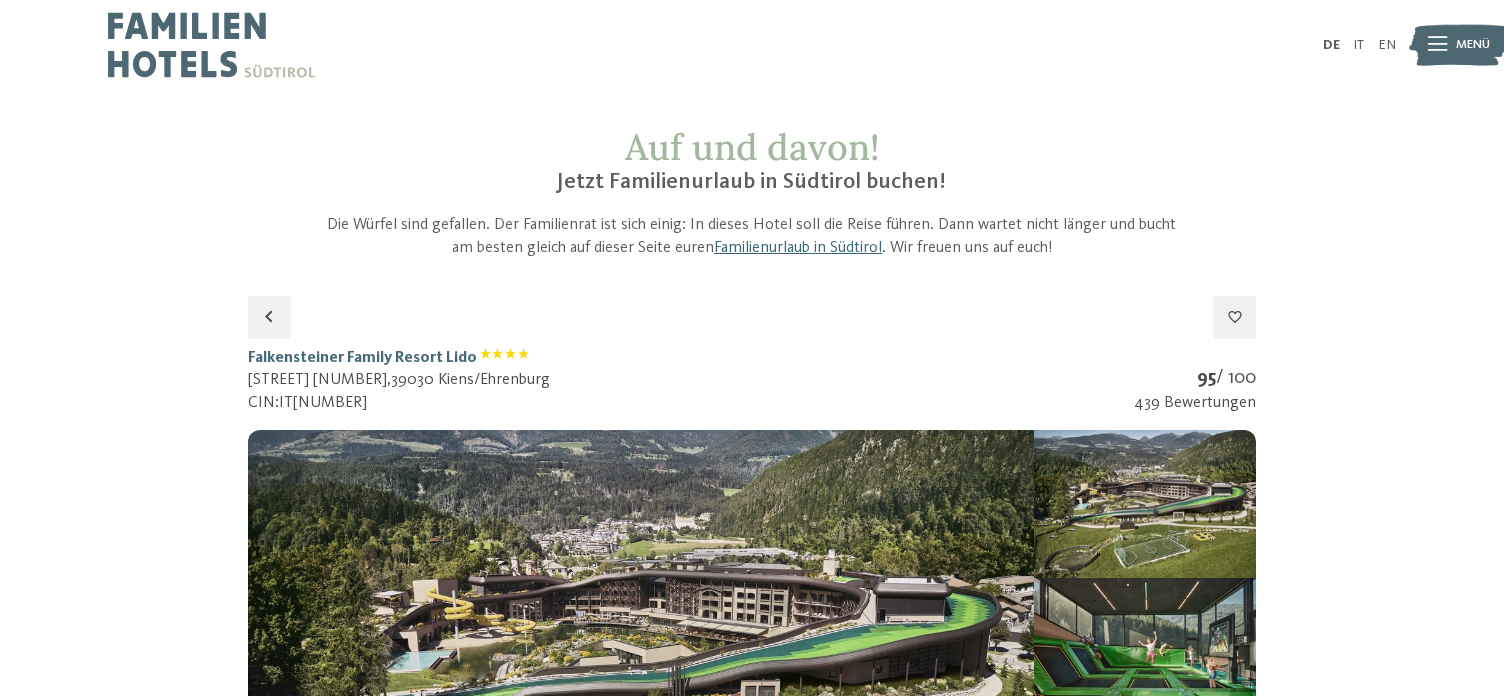 click at bounding box center [1437, 45] 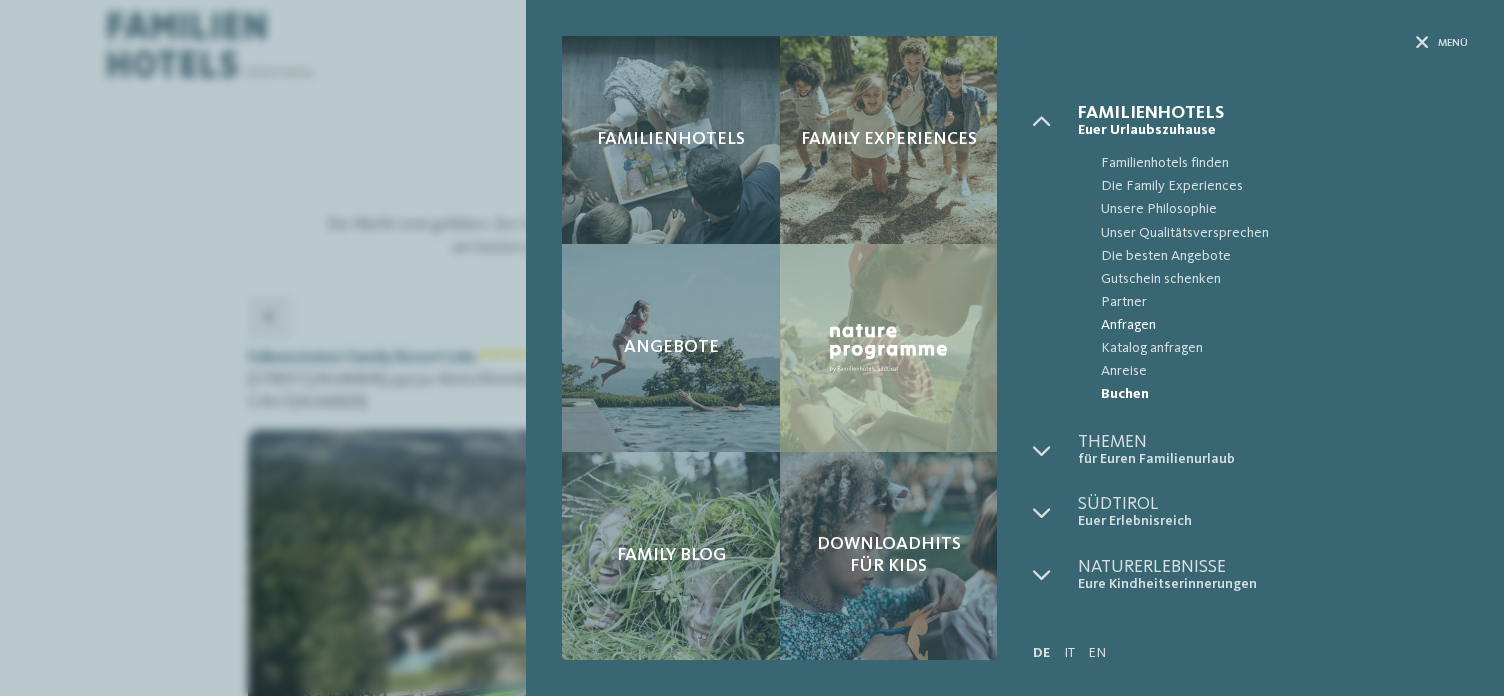click on "Anfragen" at bounding box center [1284, 325] 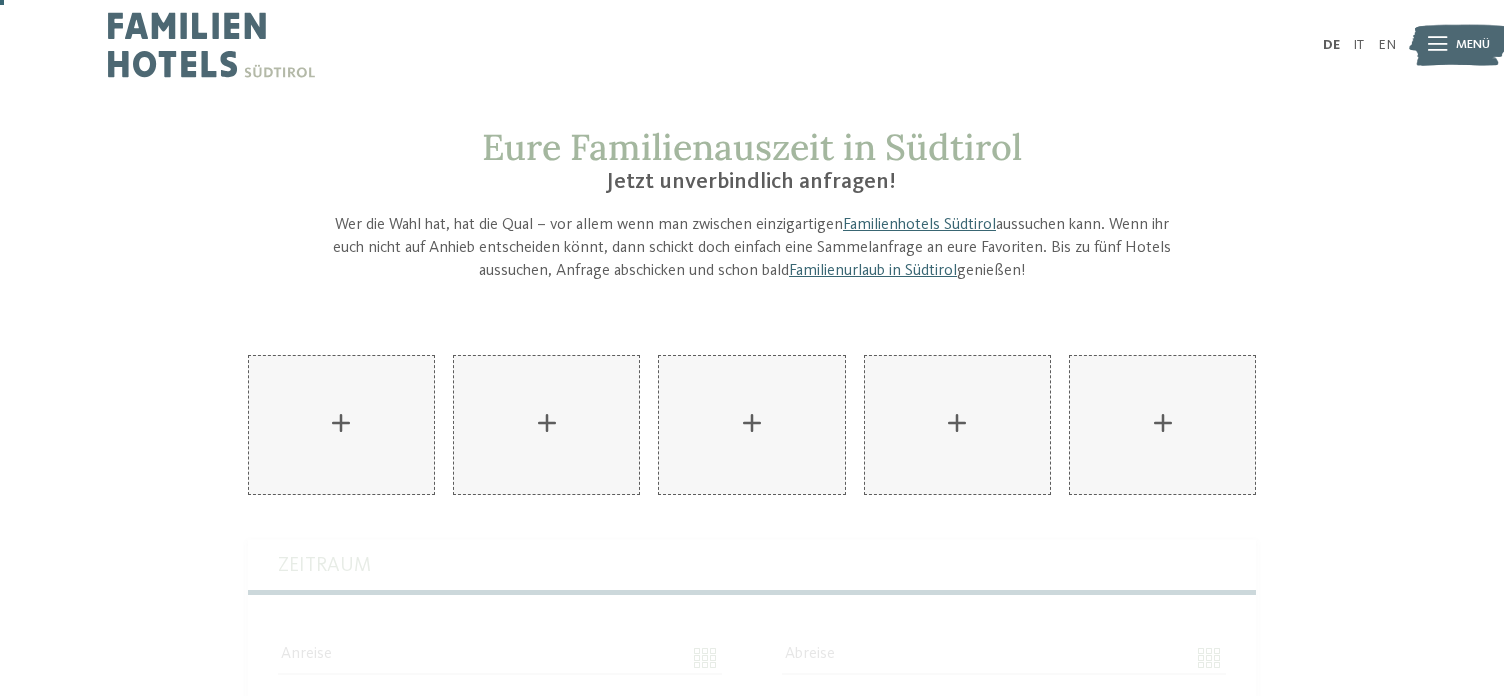 scroll, scrollTop: 310, scrollLeft: 0, axis: vertical 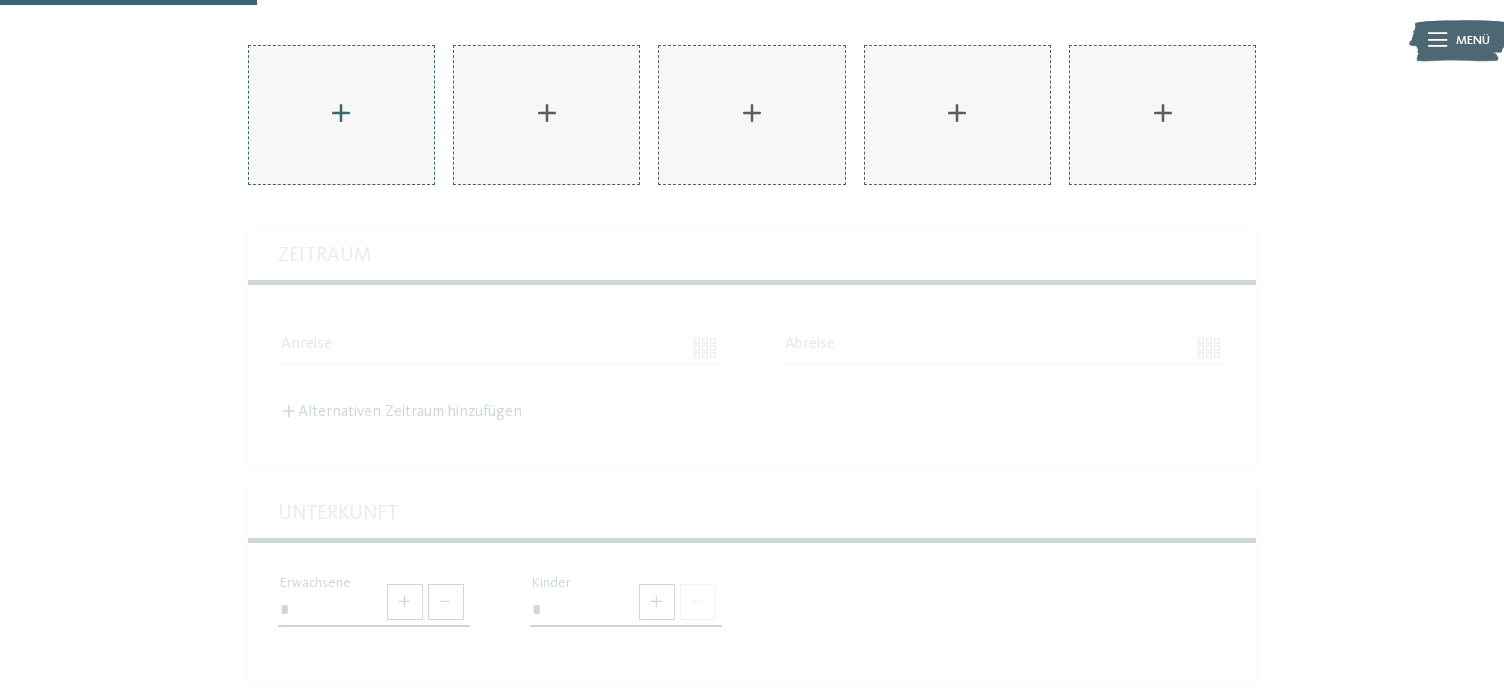 click on "AKI Family Resort PLOSE
hinzufügen" at bounding box center (341, 115) 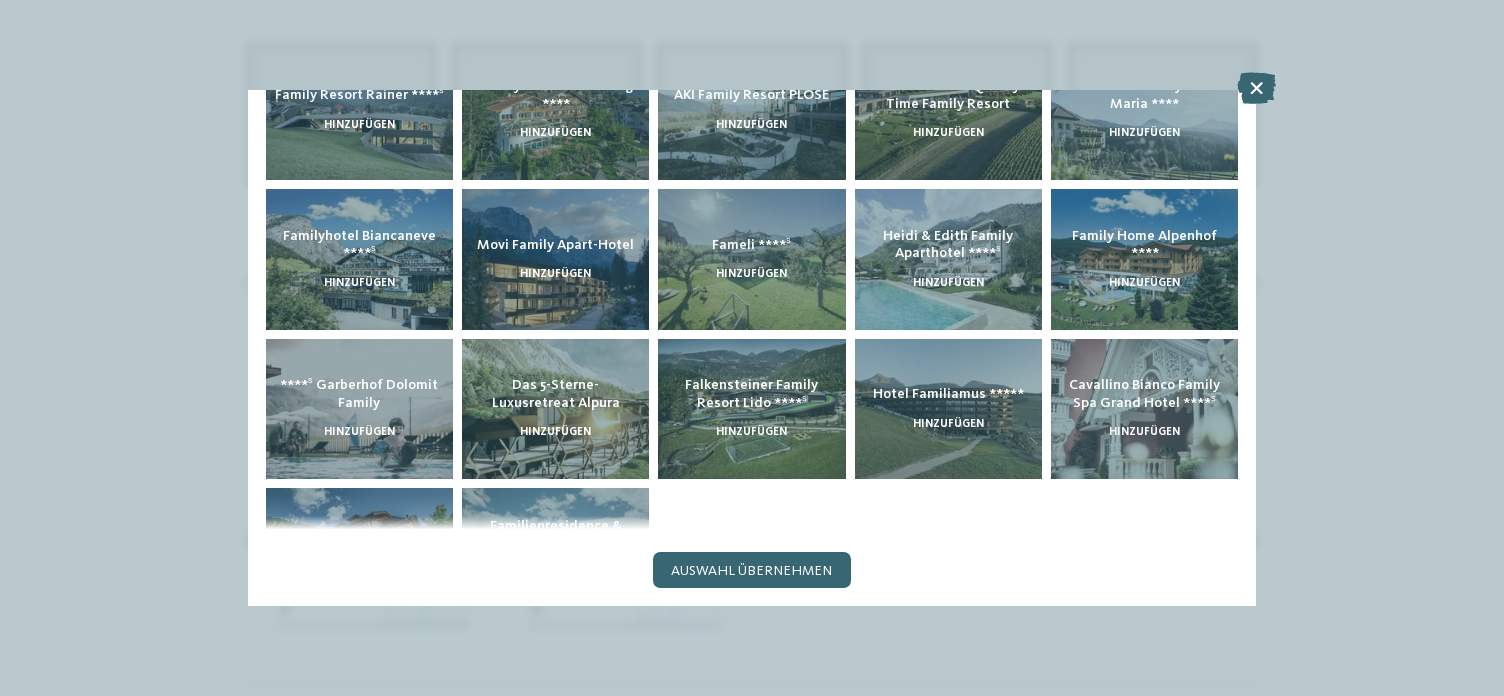 scroll, scrollTop: 394, scrollLeft: 0, axis: vertical 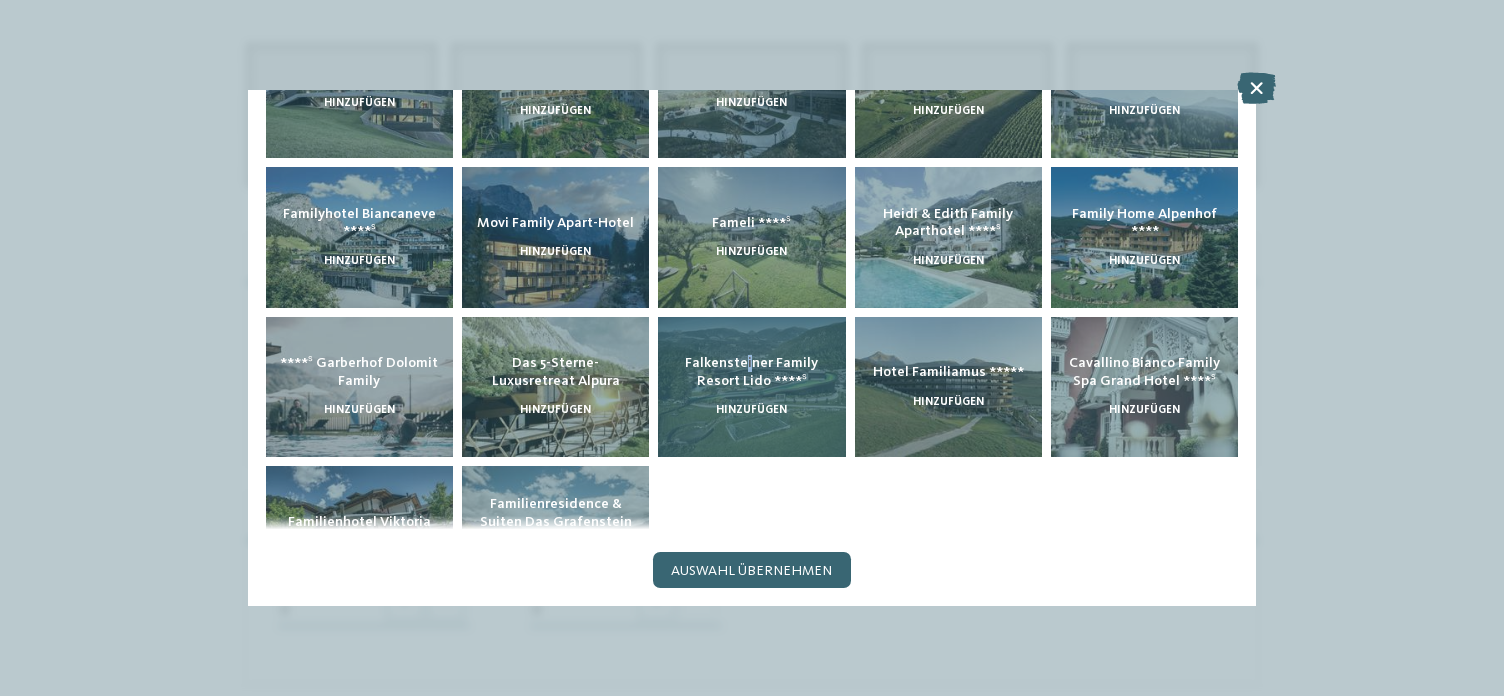 click on "Falkensteiner Family Resort Lido ****ˢ
hinzufügen" at bounding box center (751, 387) 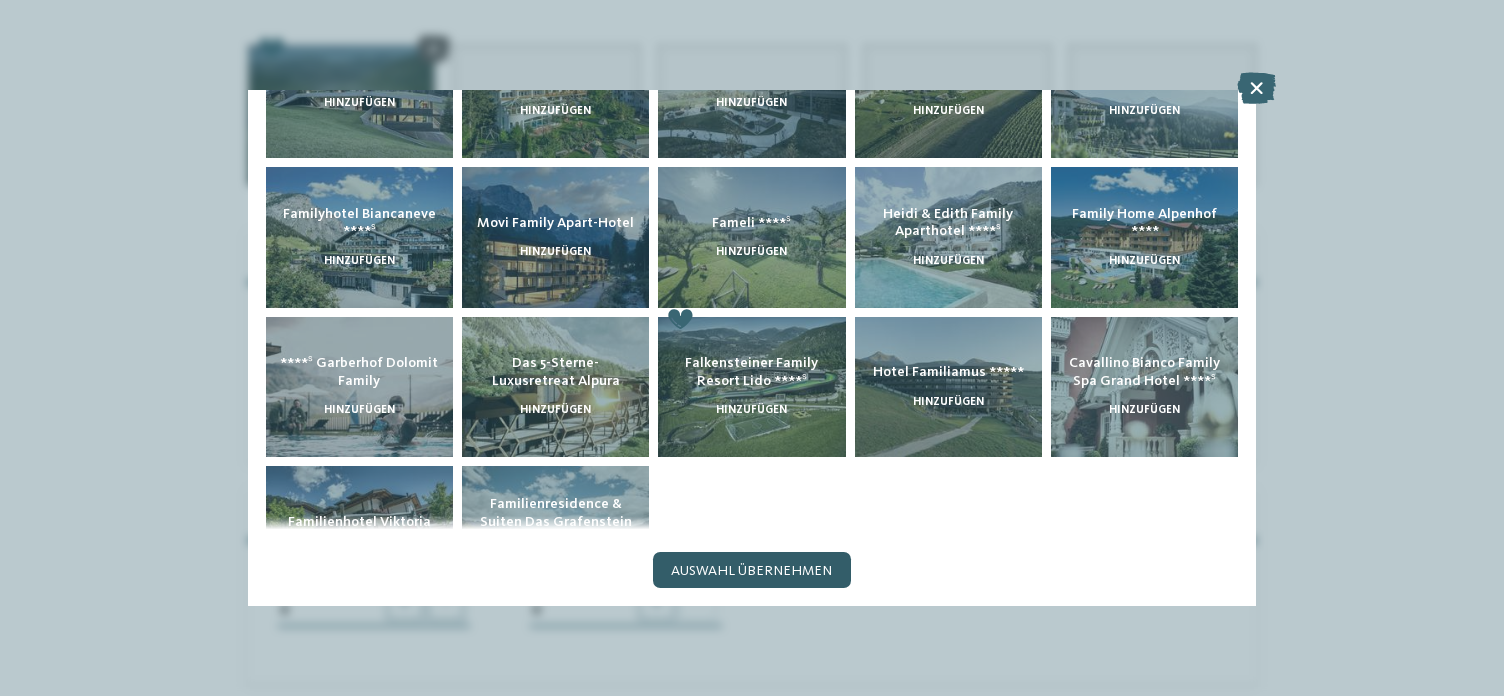 click on "Auswahl übernehmen" at bounding box center (751, 571) 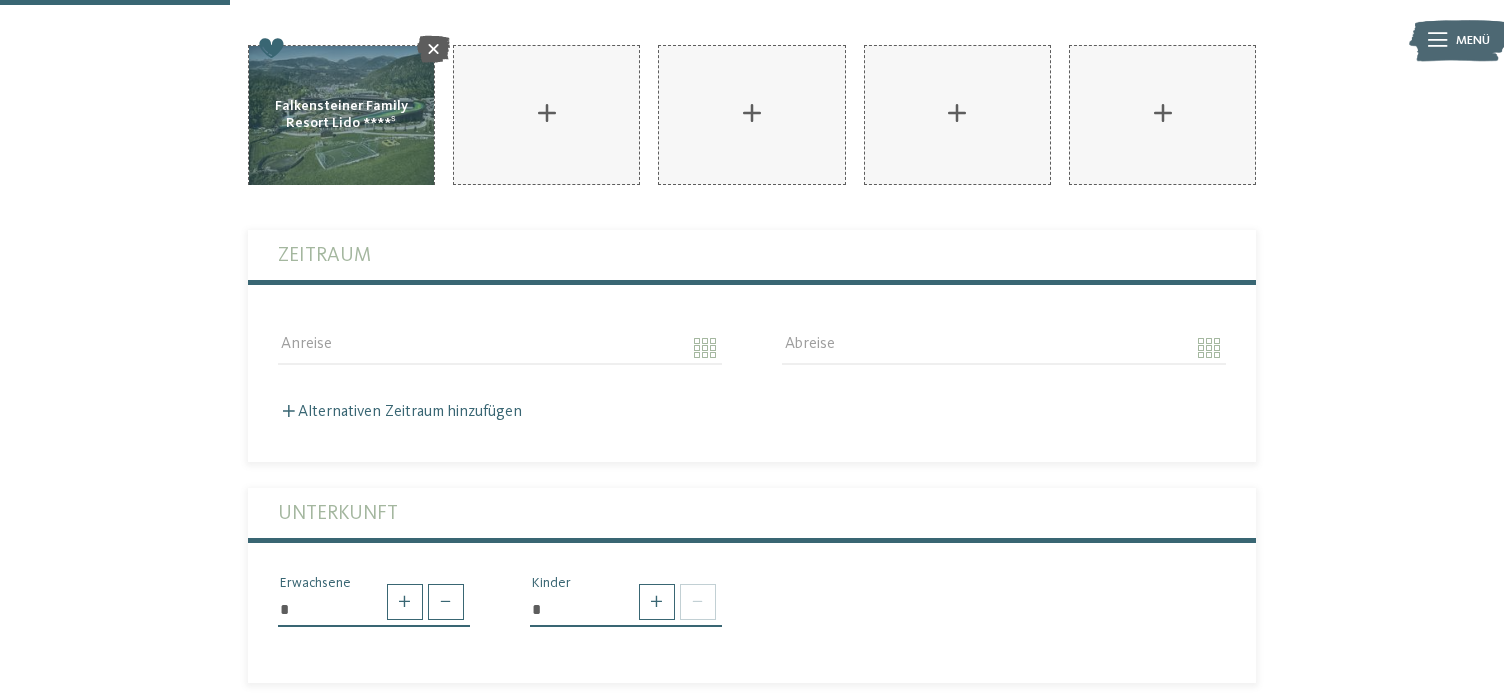 scroll, scrollTop: 0, scrollLeft: 0, axis: both 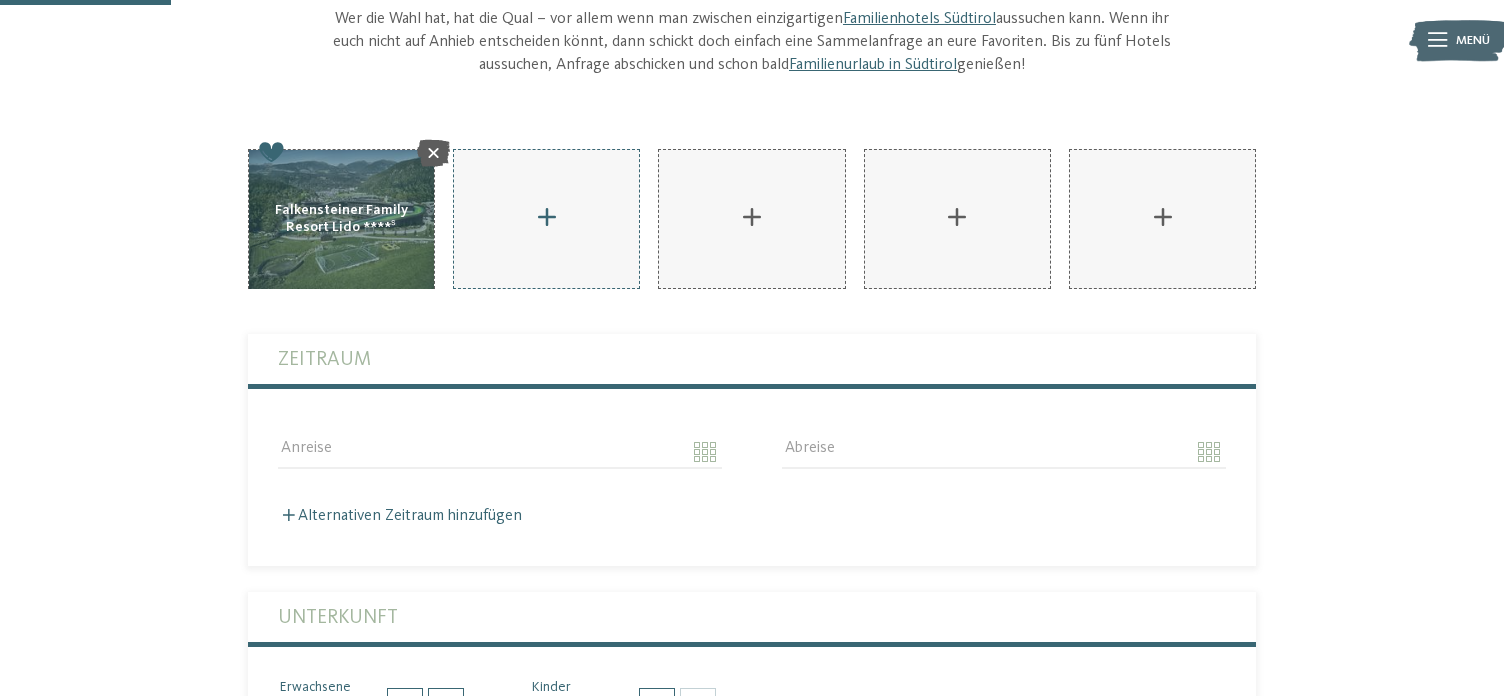 click on "AKI Family Resort PLOSE
hinzufügen" at bounding box center [546, 219] 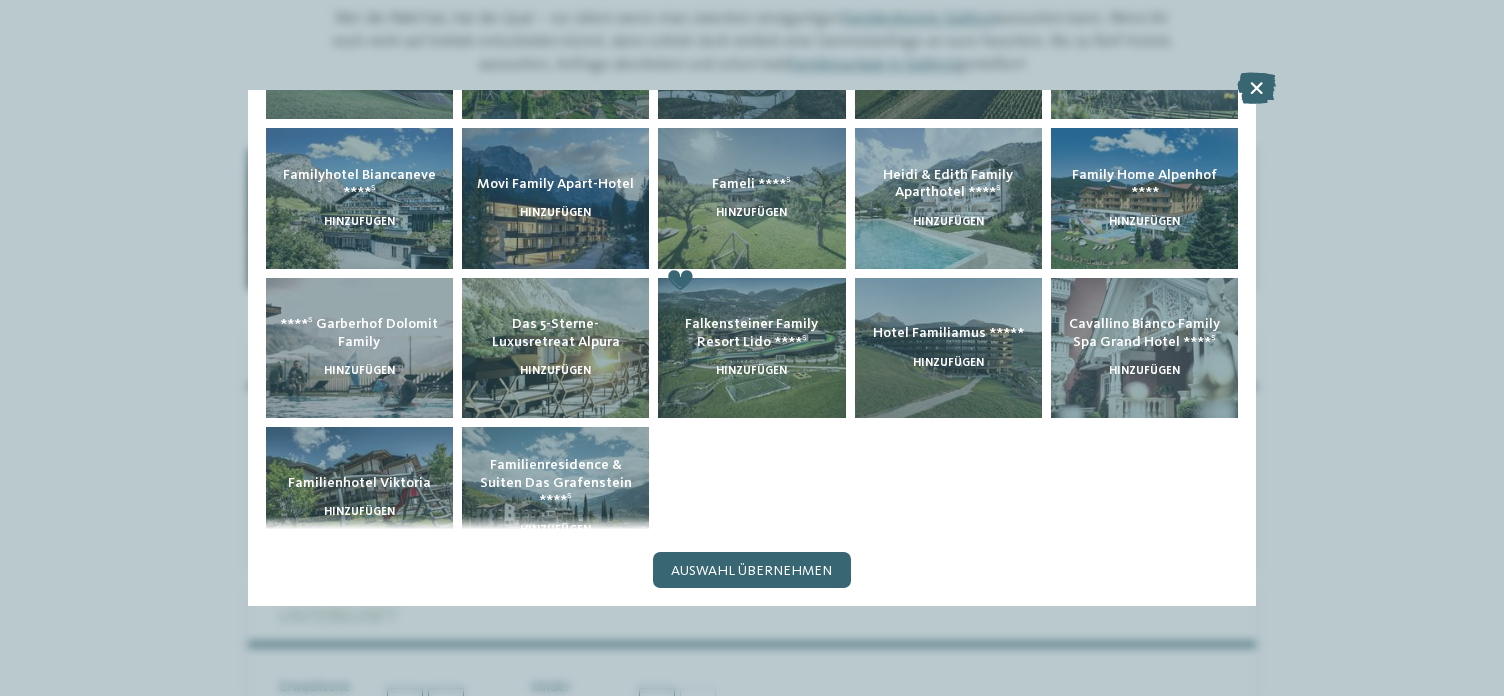 scroll, scrollTop: 489, scrollLeft: 0, axis: vertical 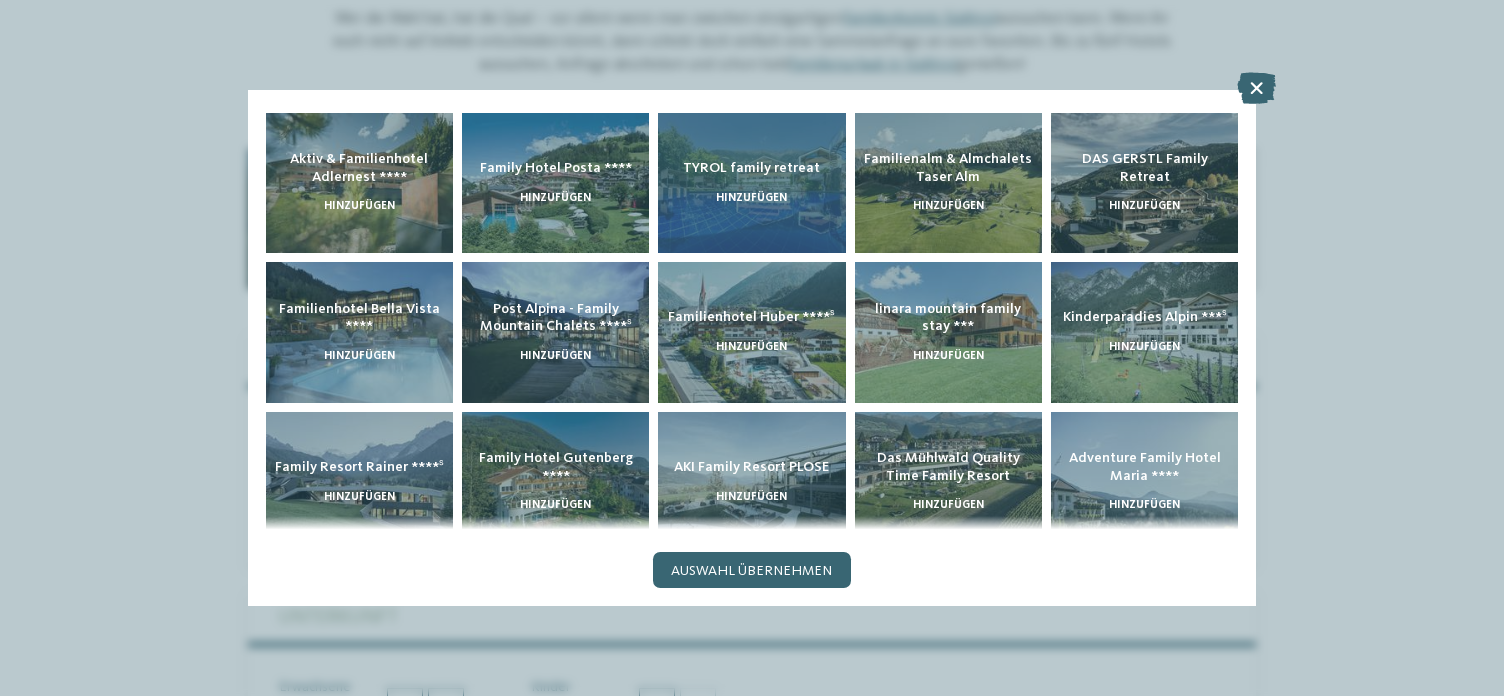 click on "TYROL family retreat
hinzufügen" at bounding box center (751, 183) 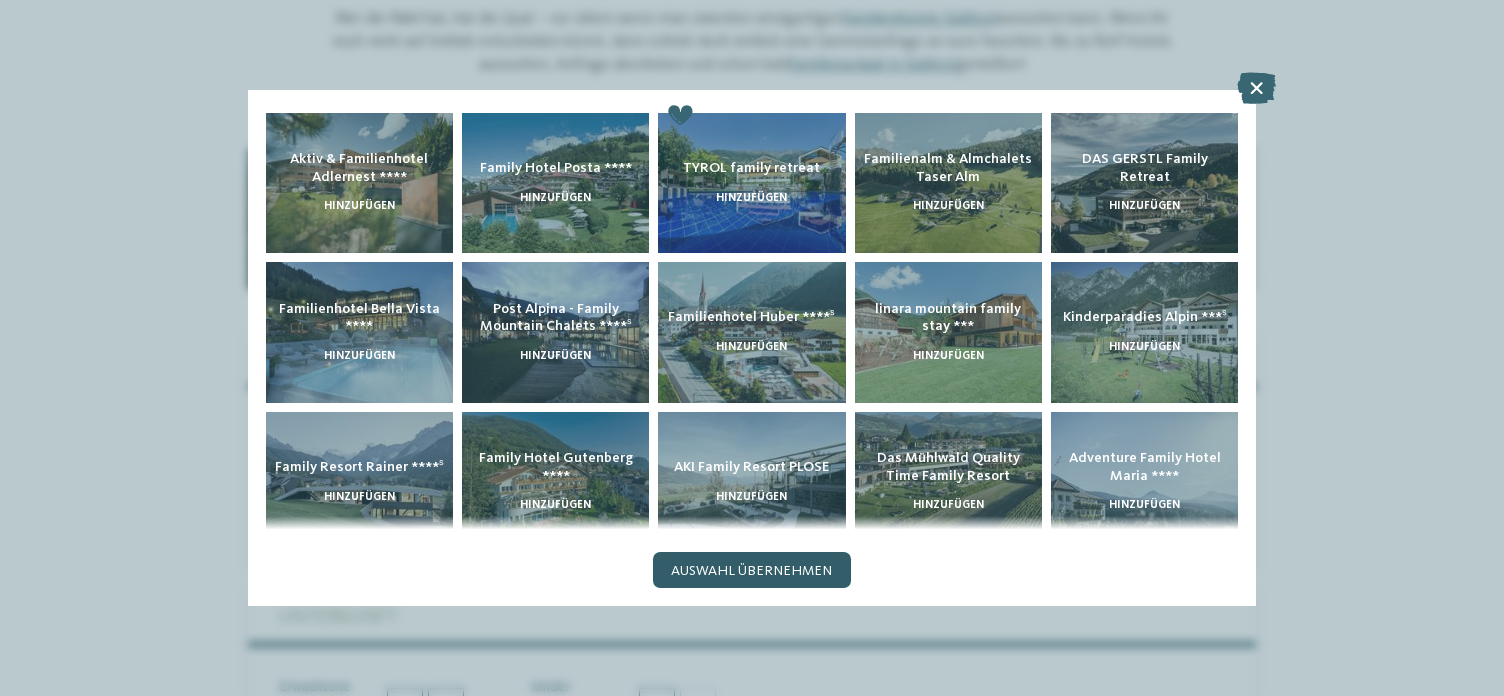 click on "Auswahl übernehmen" at bounding box center (751, 571) 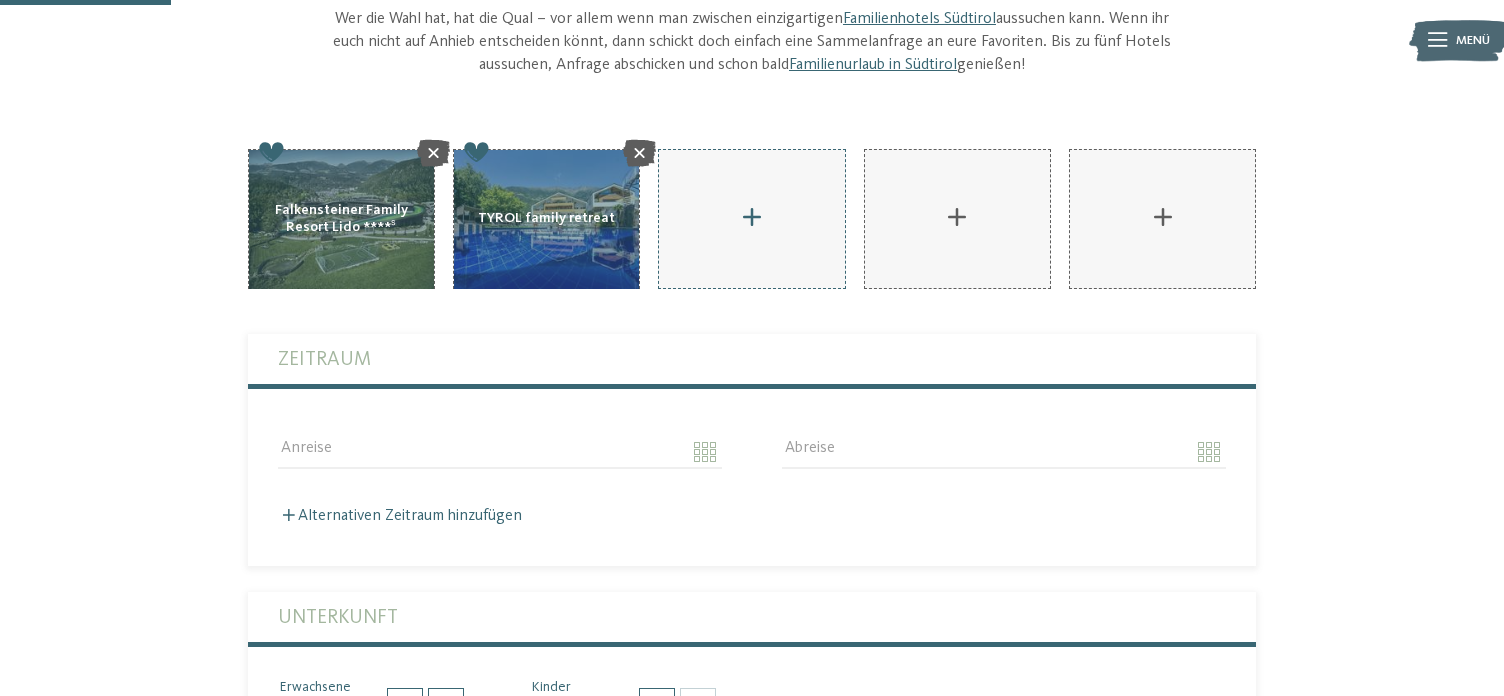 click on "AKI Family Resort PLOSE
hinzufügen" at bounding box center (751, 219) 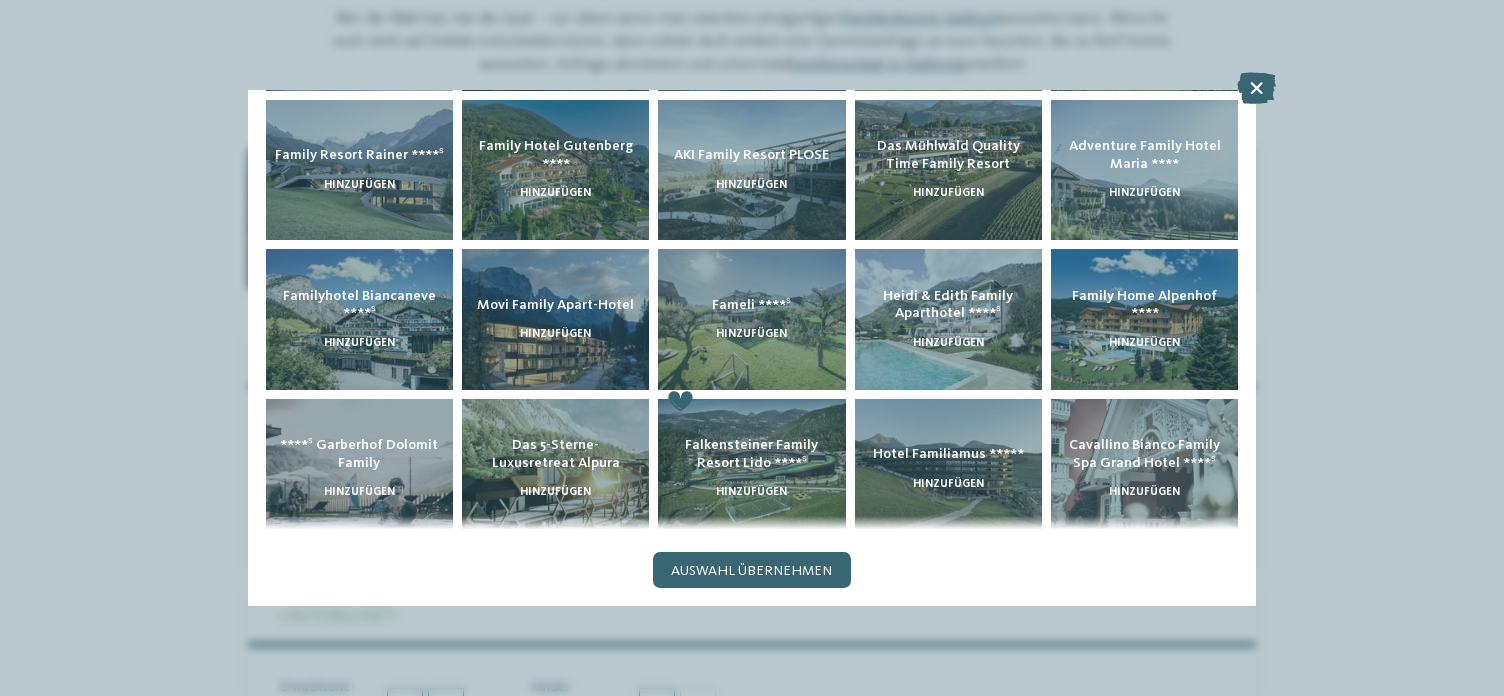 scroll, scrollTop: 338, scrollLeft: 0, axis: vertical 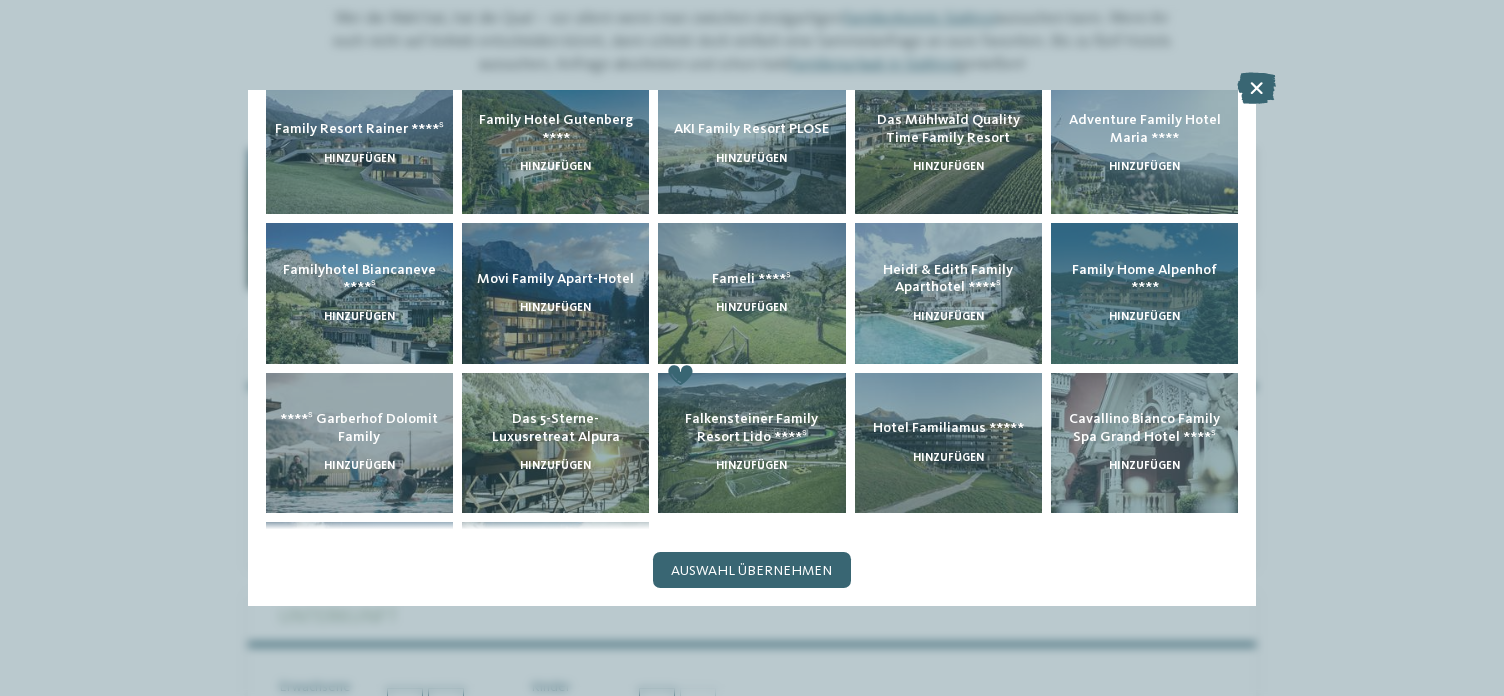 click on "Family Home Alpenhof ****" at bounding box center (1144, 278) 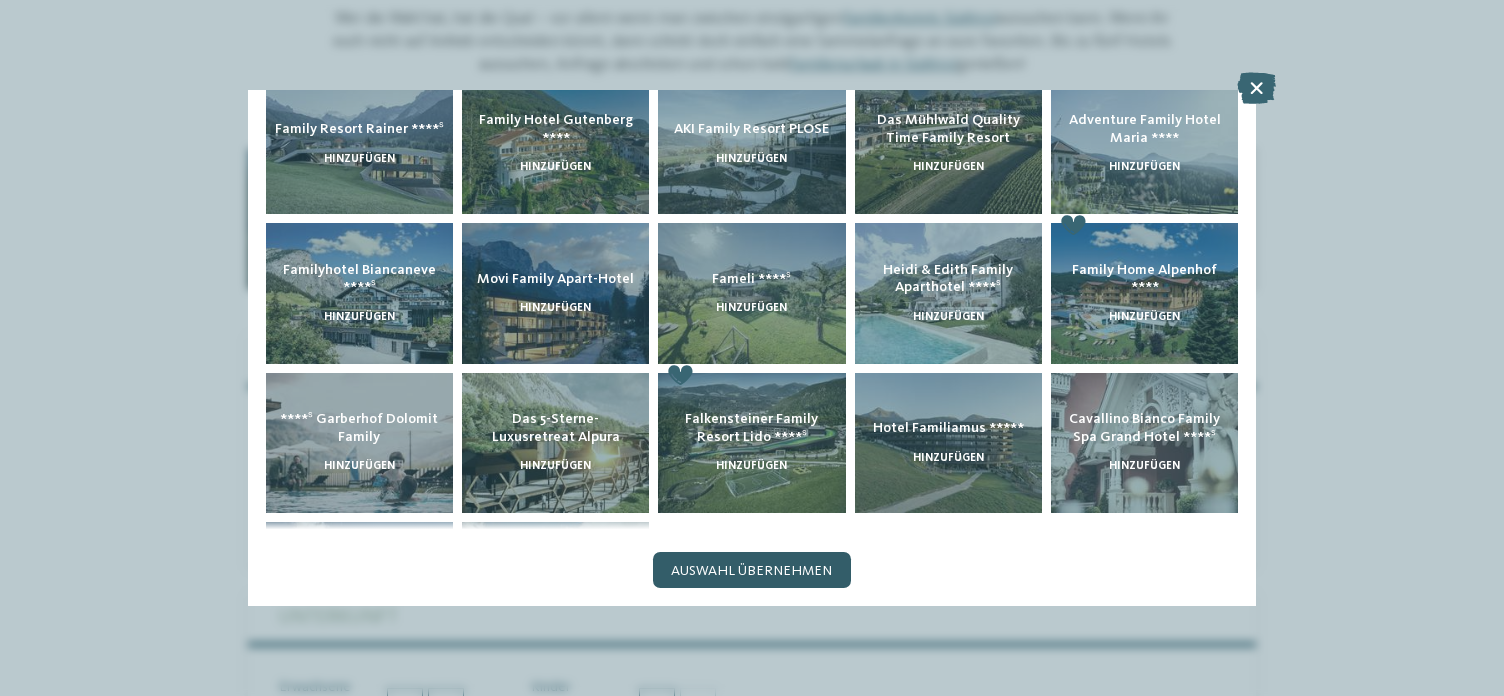 click on "Auswahl übernehmen" at bounding box center (751, 571) 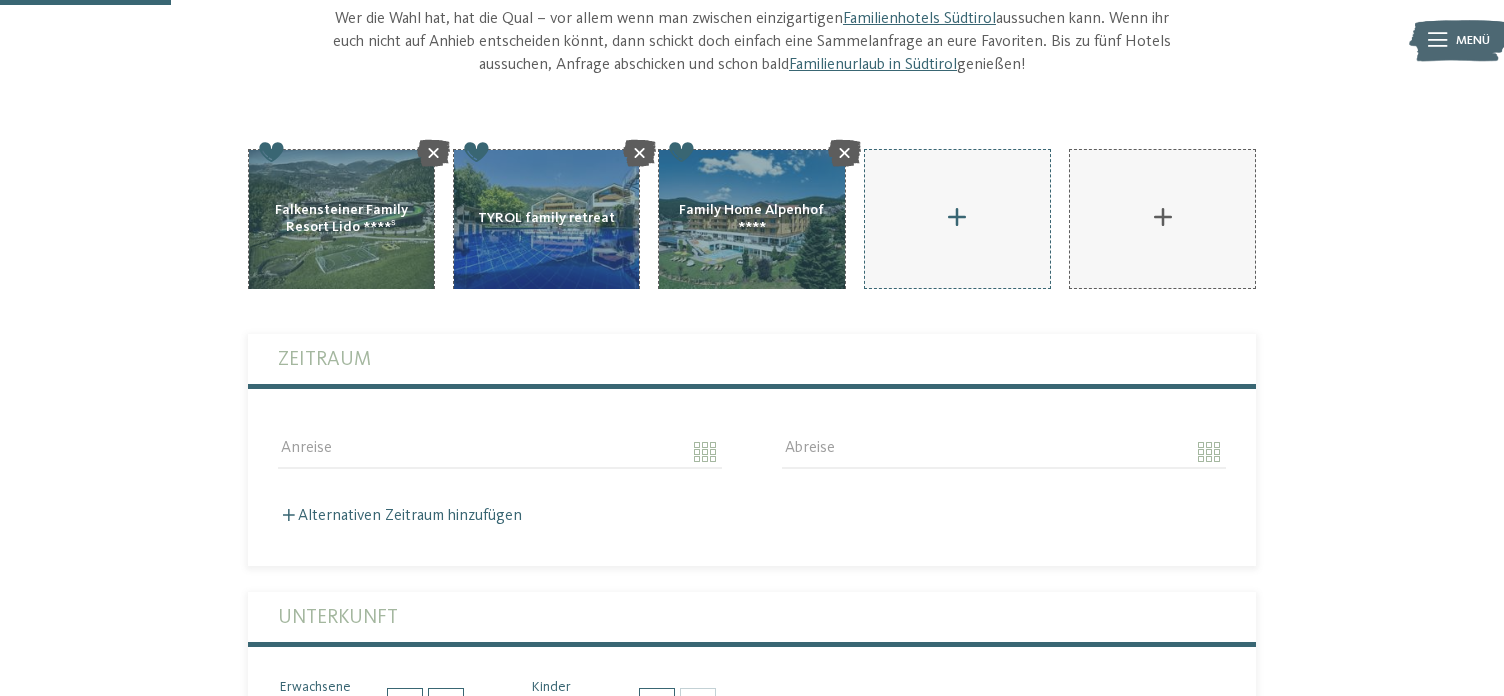 click on "AKI Family Resort PLOSE
hinzufügen" at bounding box center [957, 219] 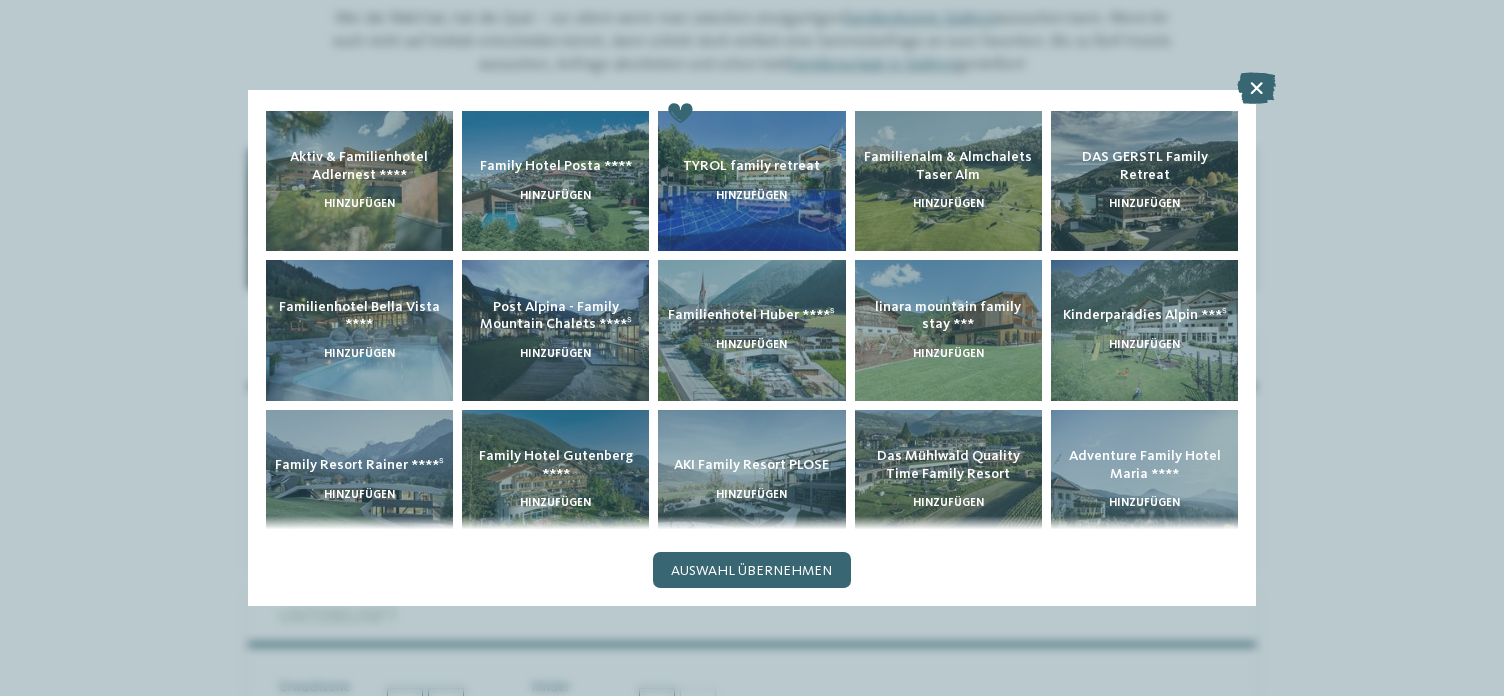 scroll, scrollTop: 0, scrollLeft: 0, axis: both 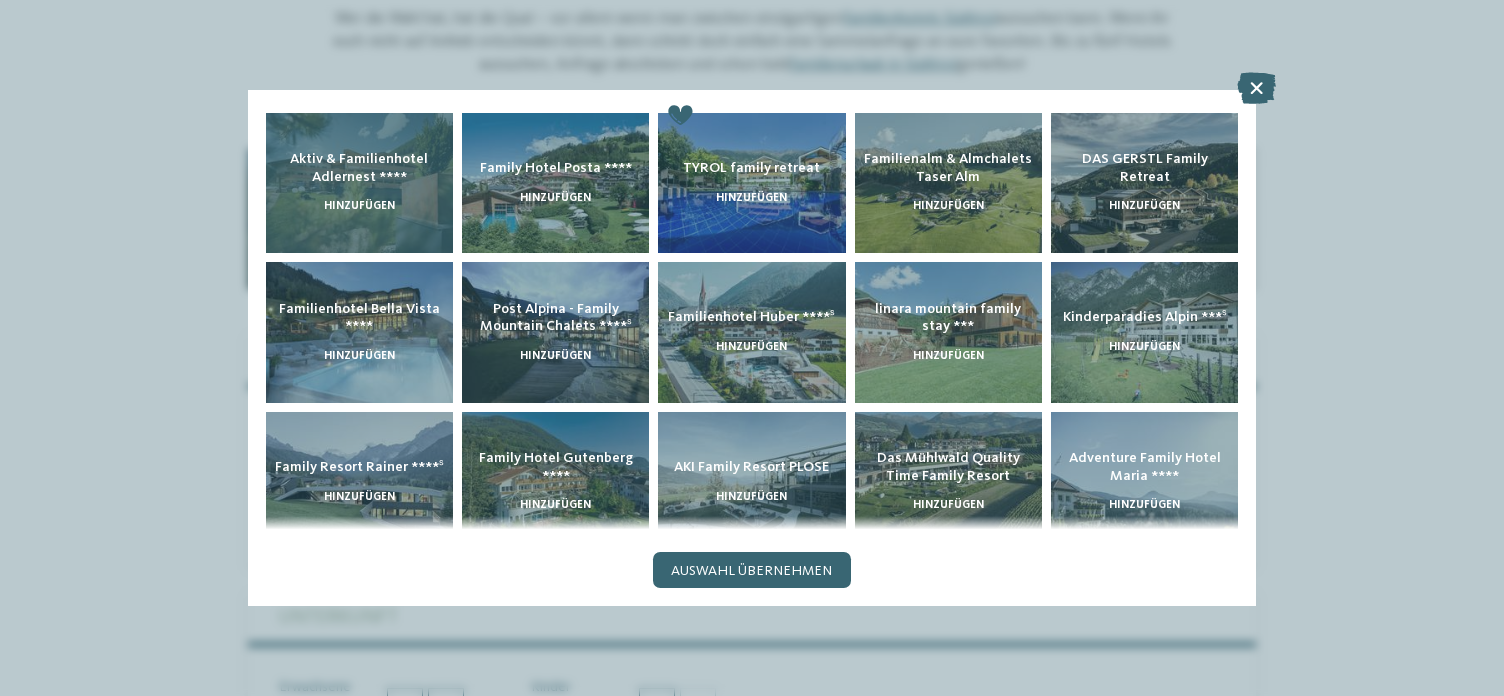 click on "Aktiv & Familienhotel Adlernest ****" at bounding box center (359, 167) 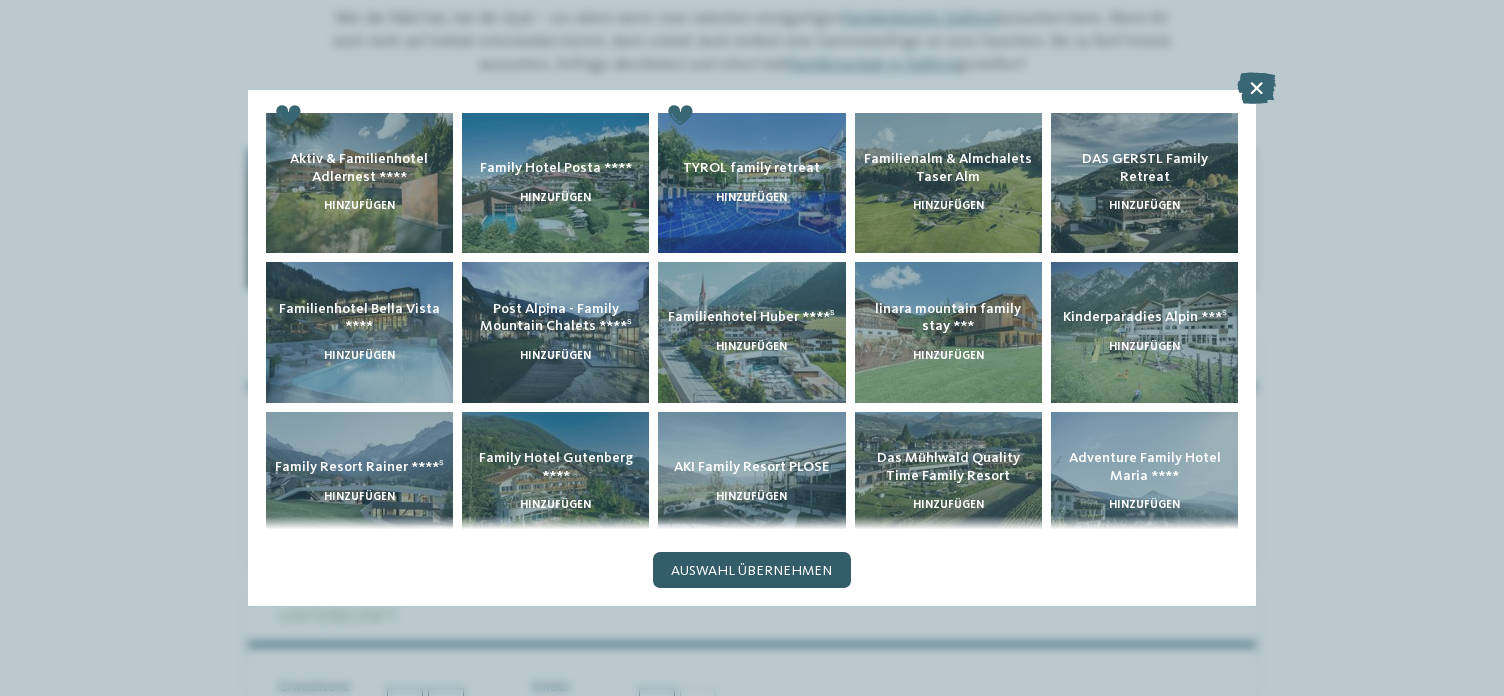 click on "Auswahl übernehmen" at bounding box center [751, 571] 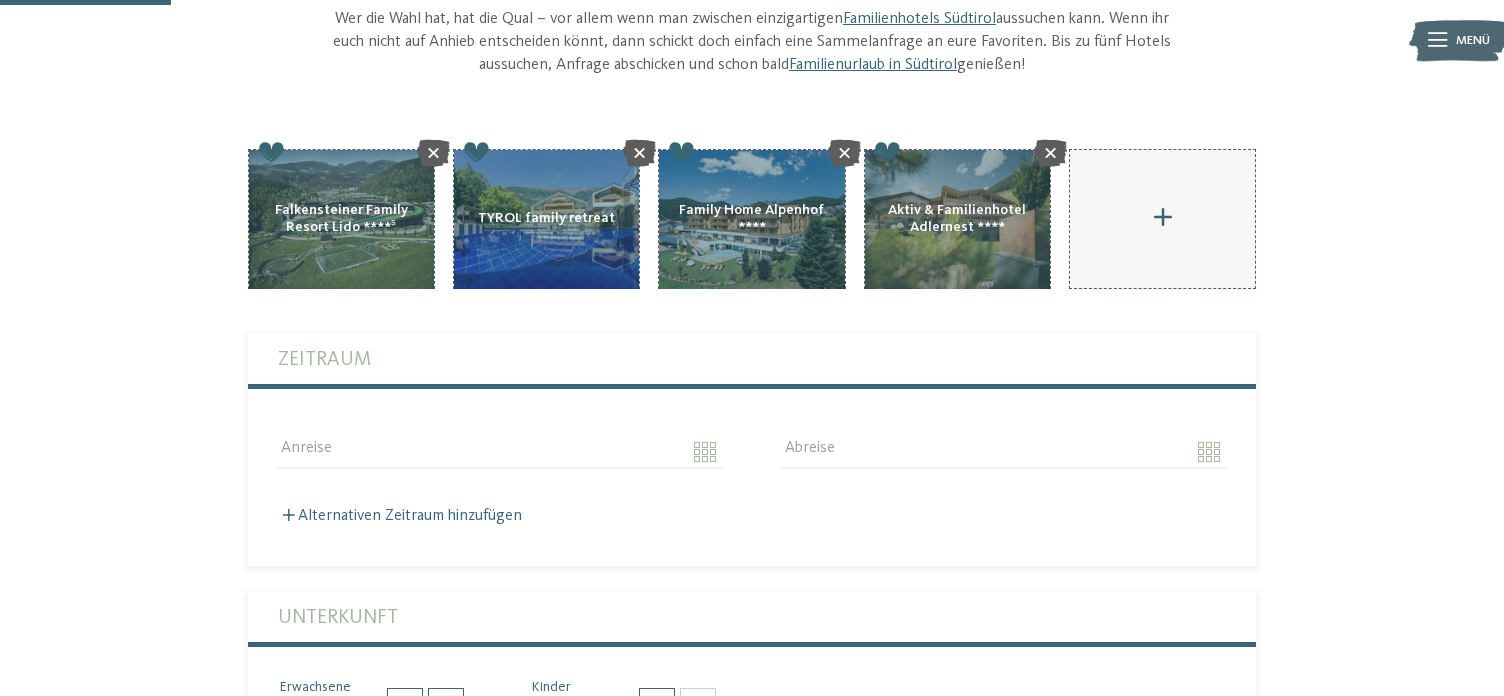 click on "AKI Family Resort PLOSE
hinzufügen" at bounding box center (1162, 219) 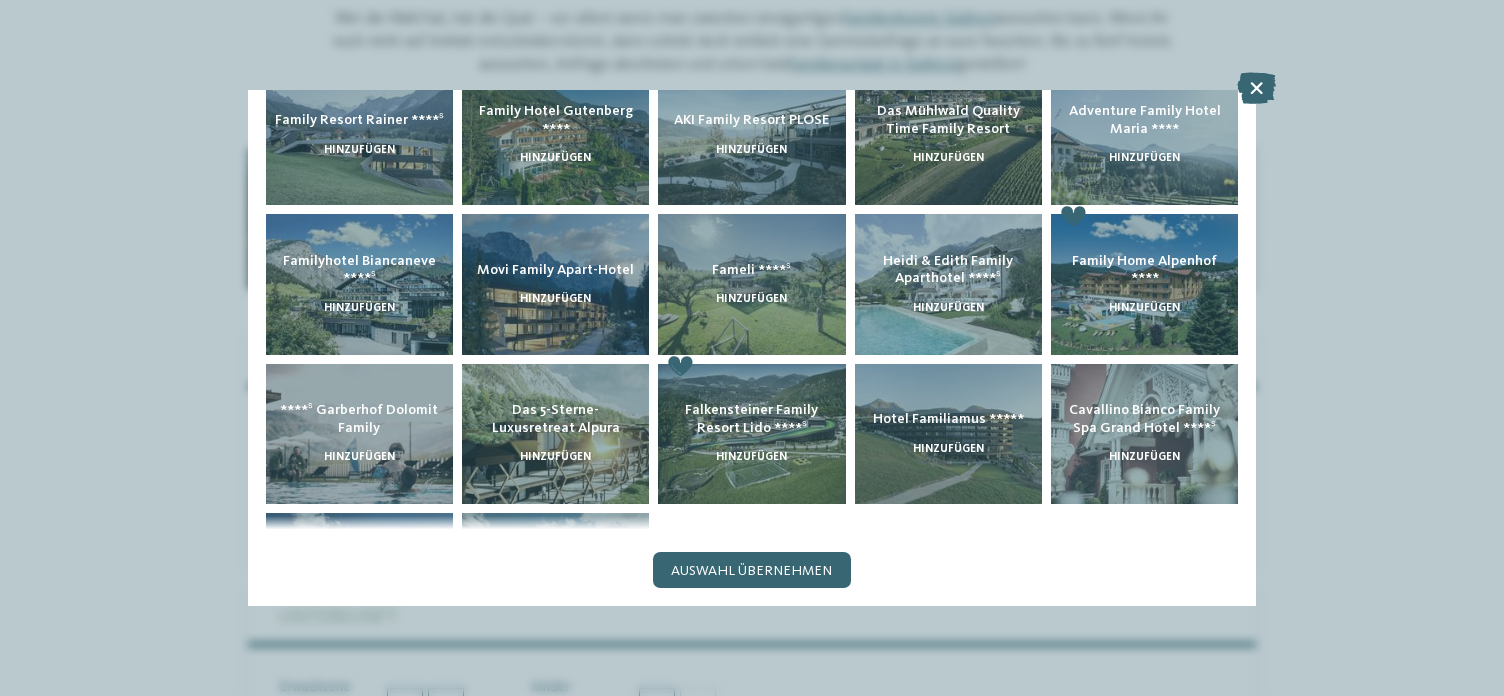 scroll, scrollTop: 394, scrollLeft: 0, axis: vertical 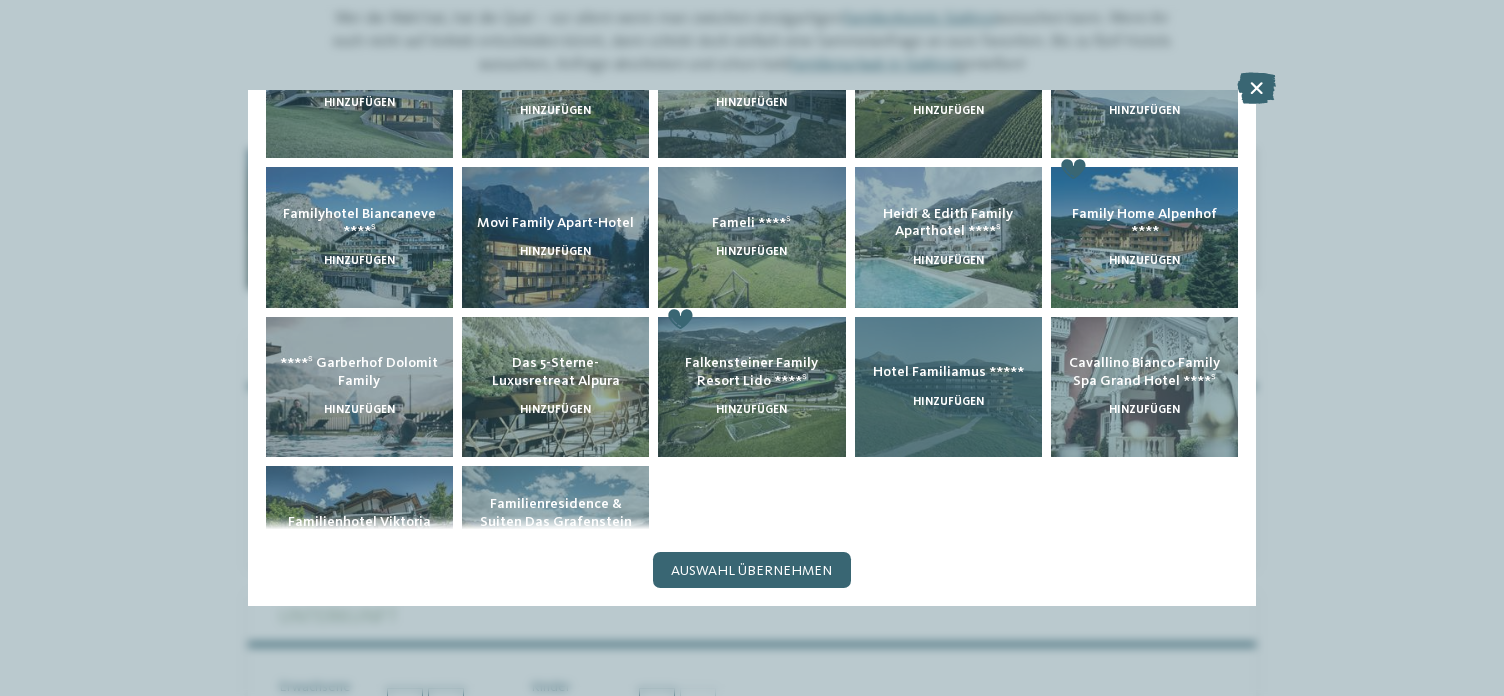 click on "Hotel Familiamus *****" at bounding box center [948, 372] 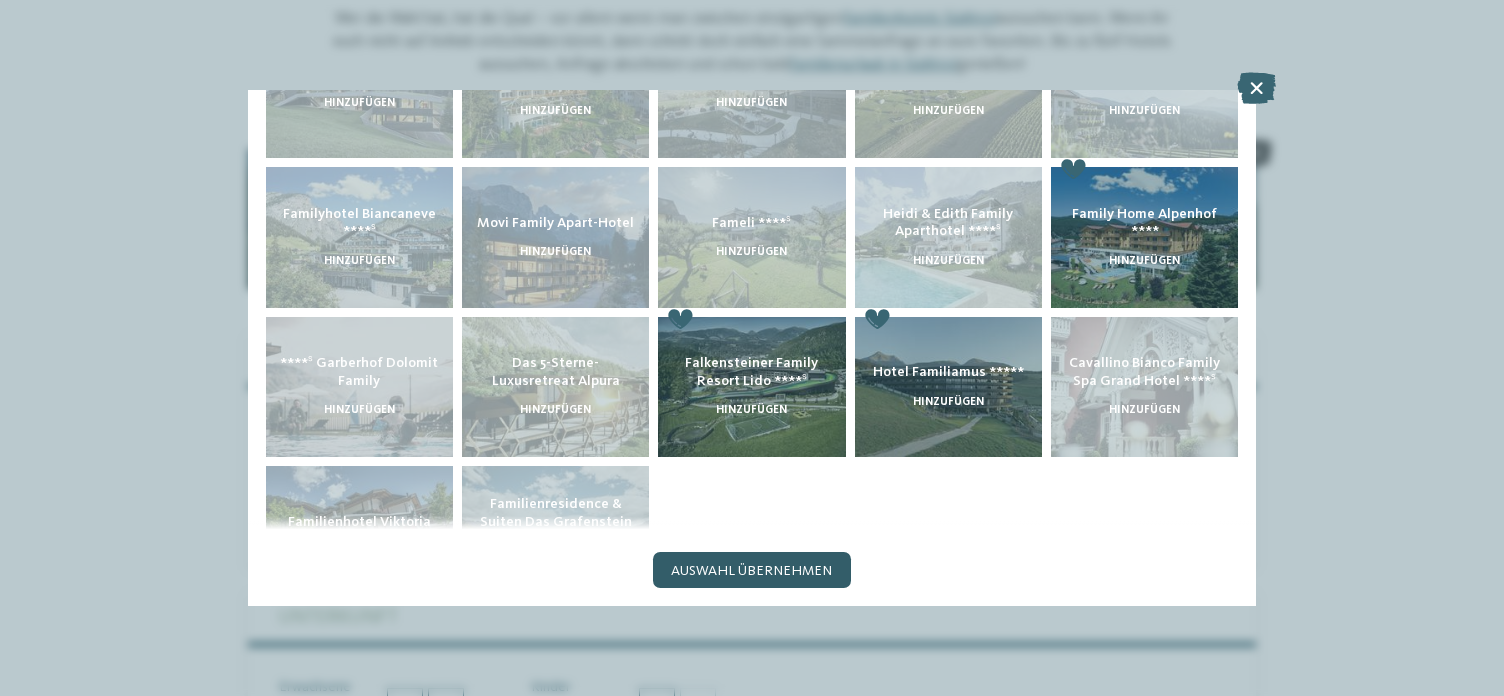 click on "Auswahl übernehmen" at bounding box center (751, 571) 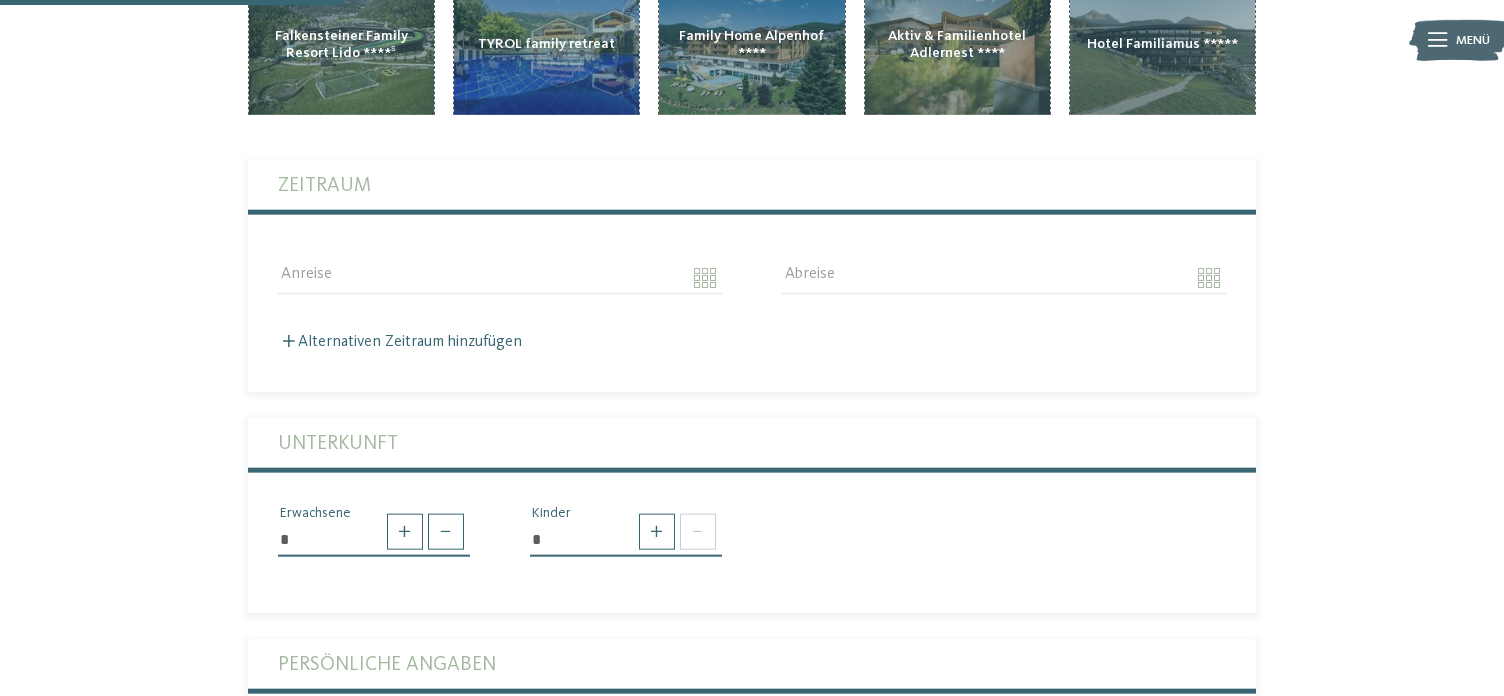scroll, scrollTop: 413, scrollLeft: 0, axis: vertical 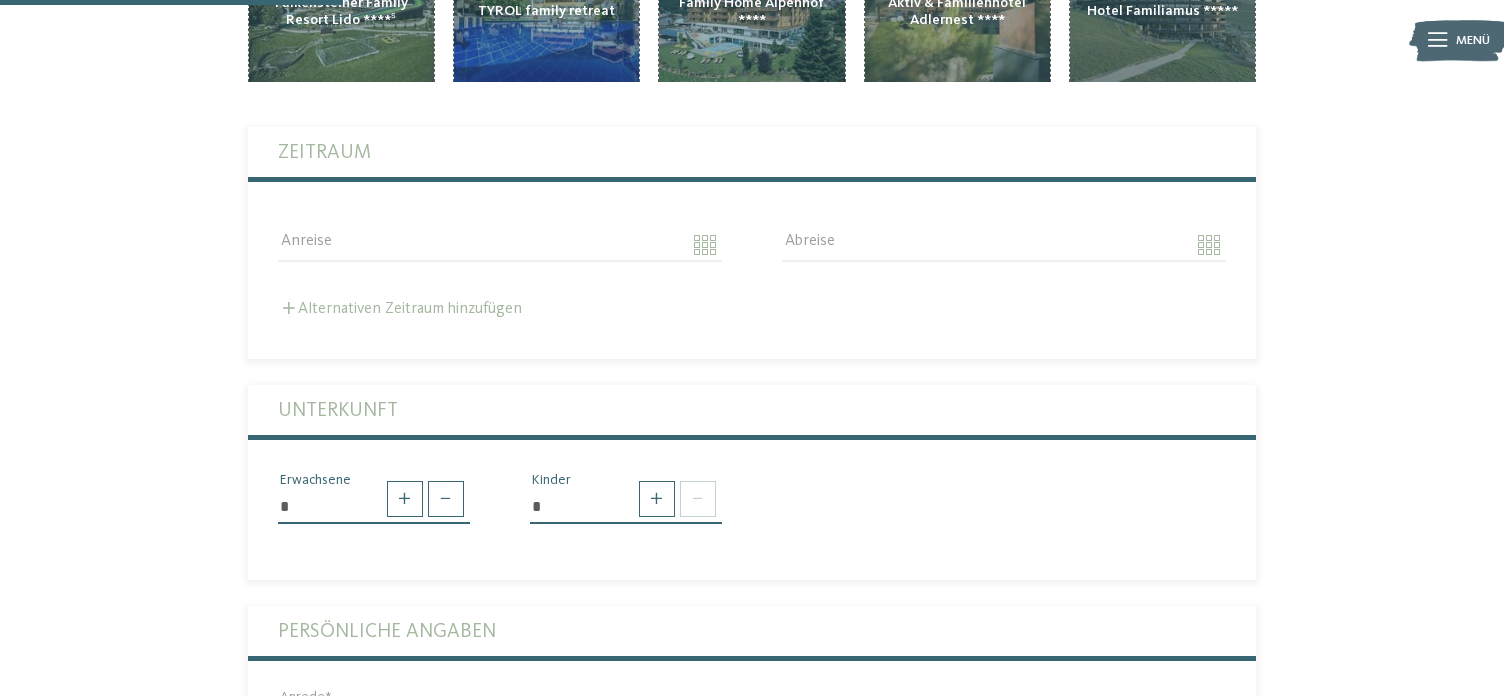 click on "Alternativen Zeitraum hinzufügen" at bounding box center (400, 309) 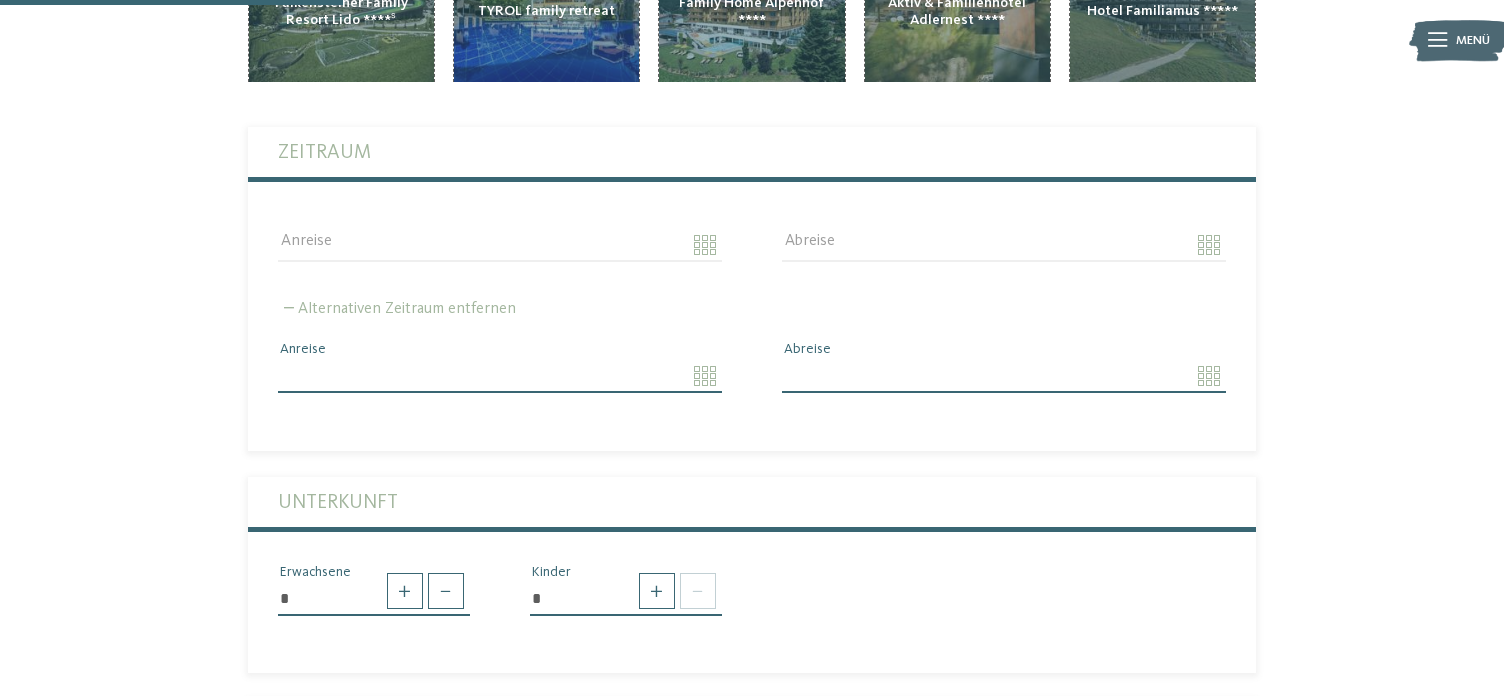 click on "Alternativen Zeitraum entfernen" at bounding box center (397, 309) 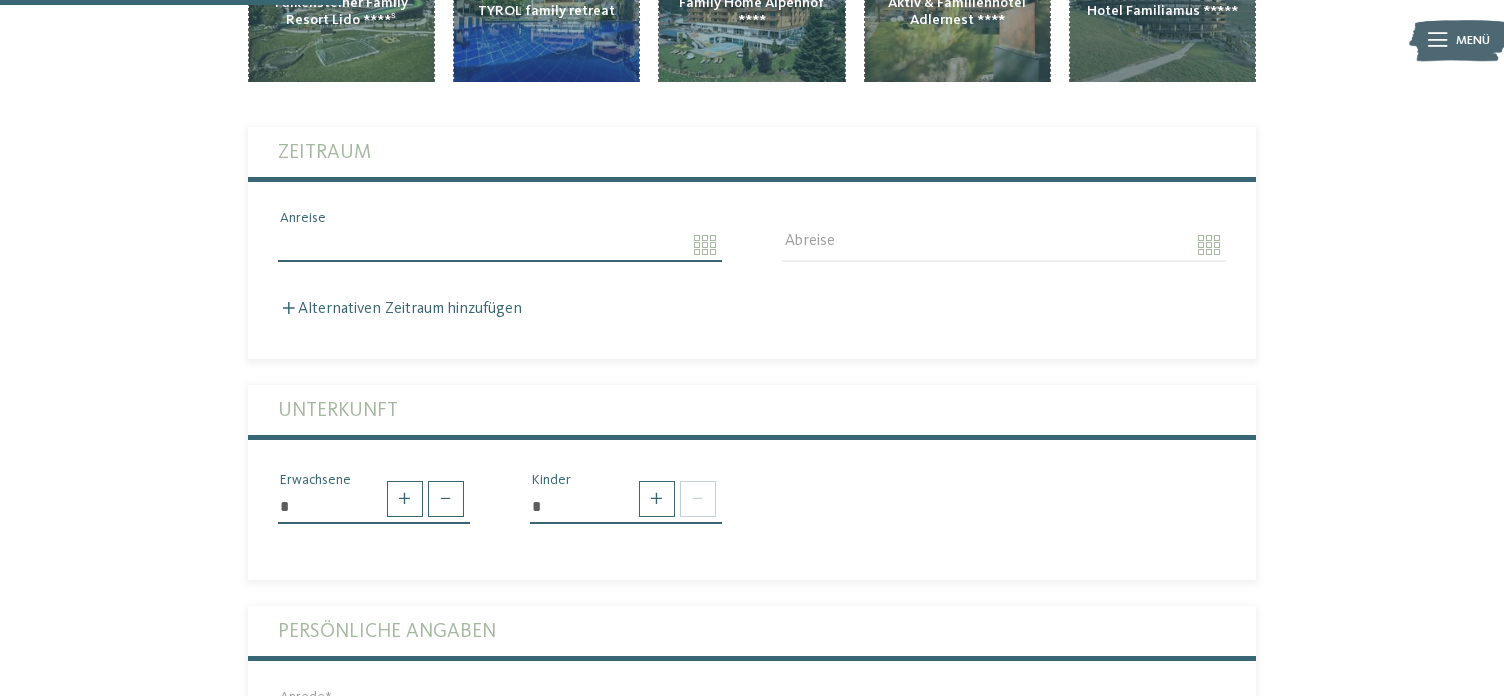 click on "Anreise" at bounding box center [500, 245] 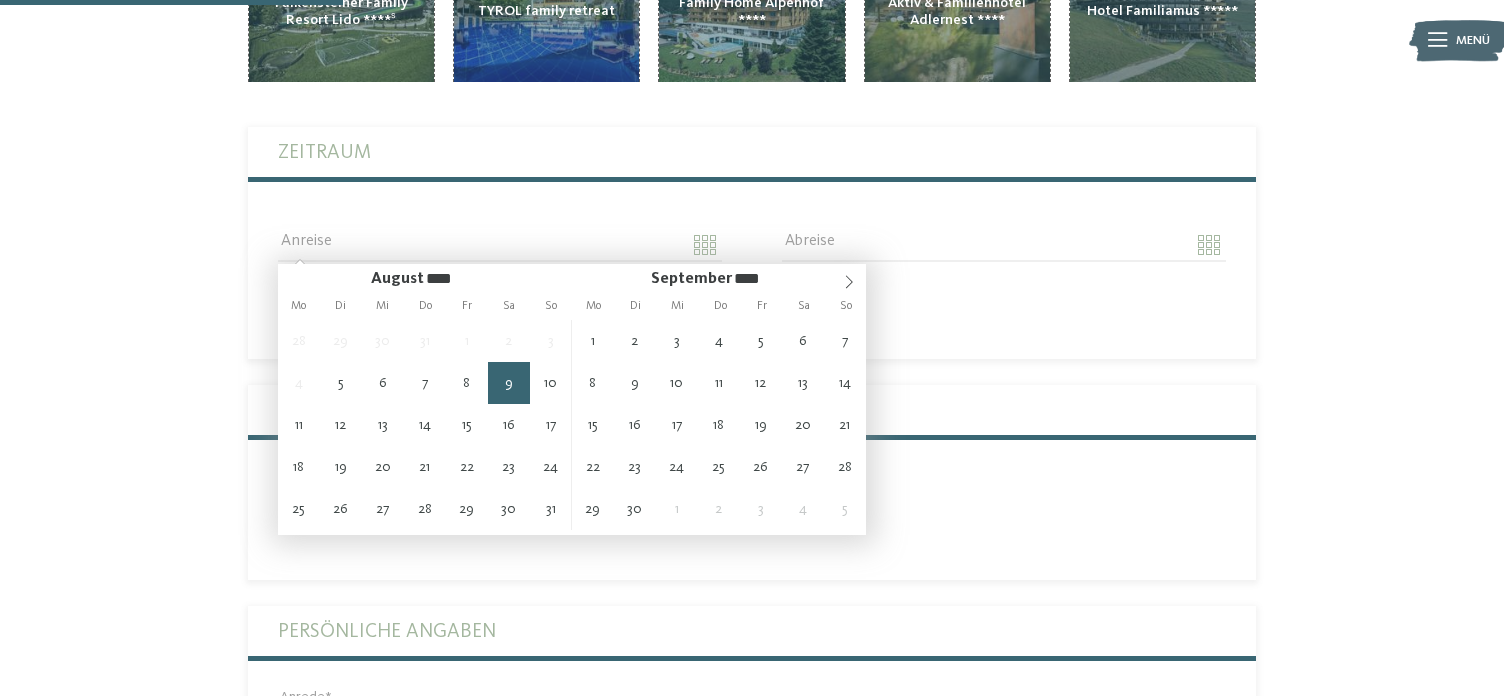 type on "**********" 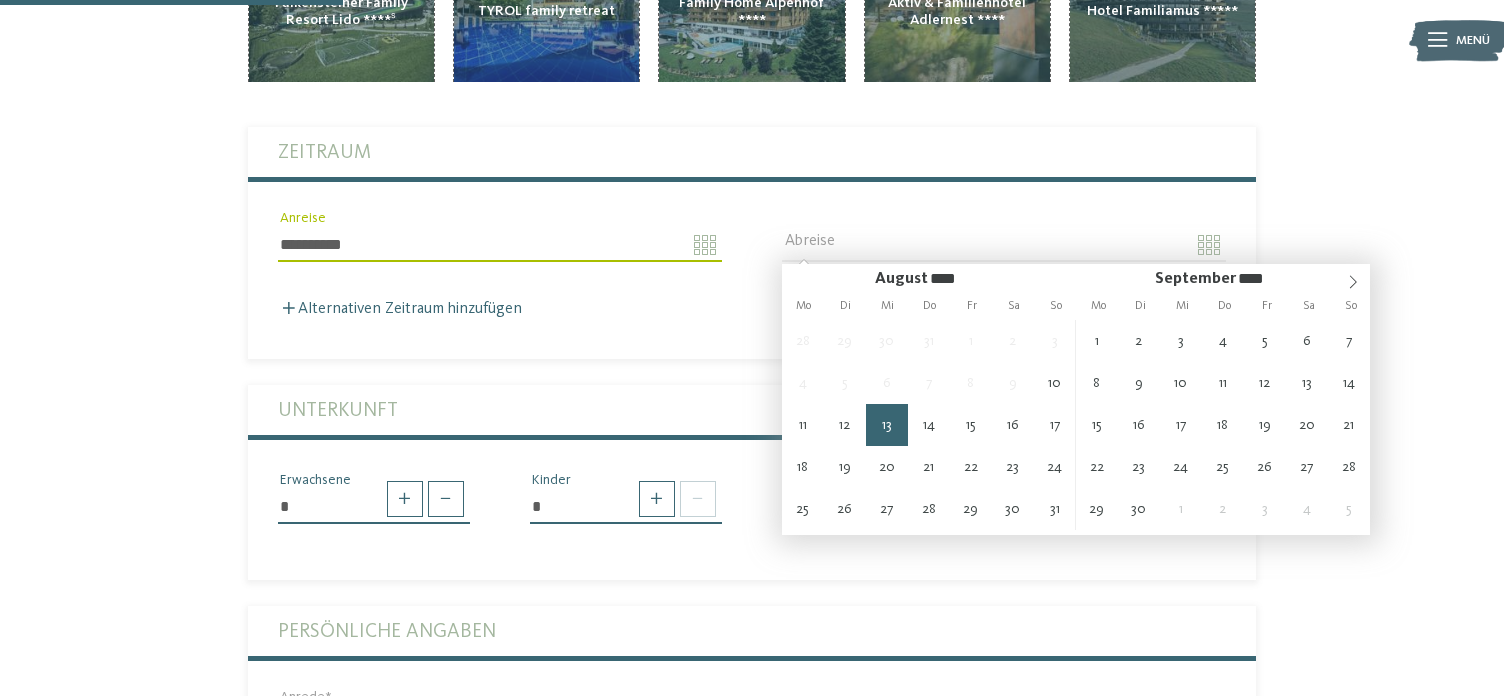 type on "**********" 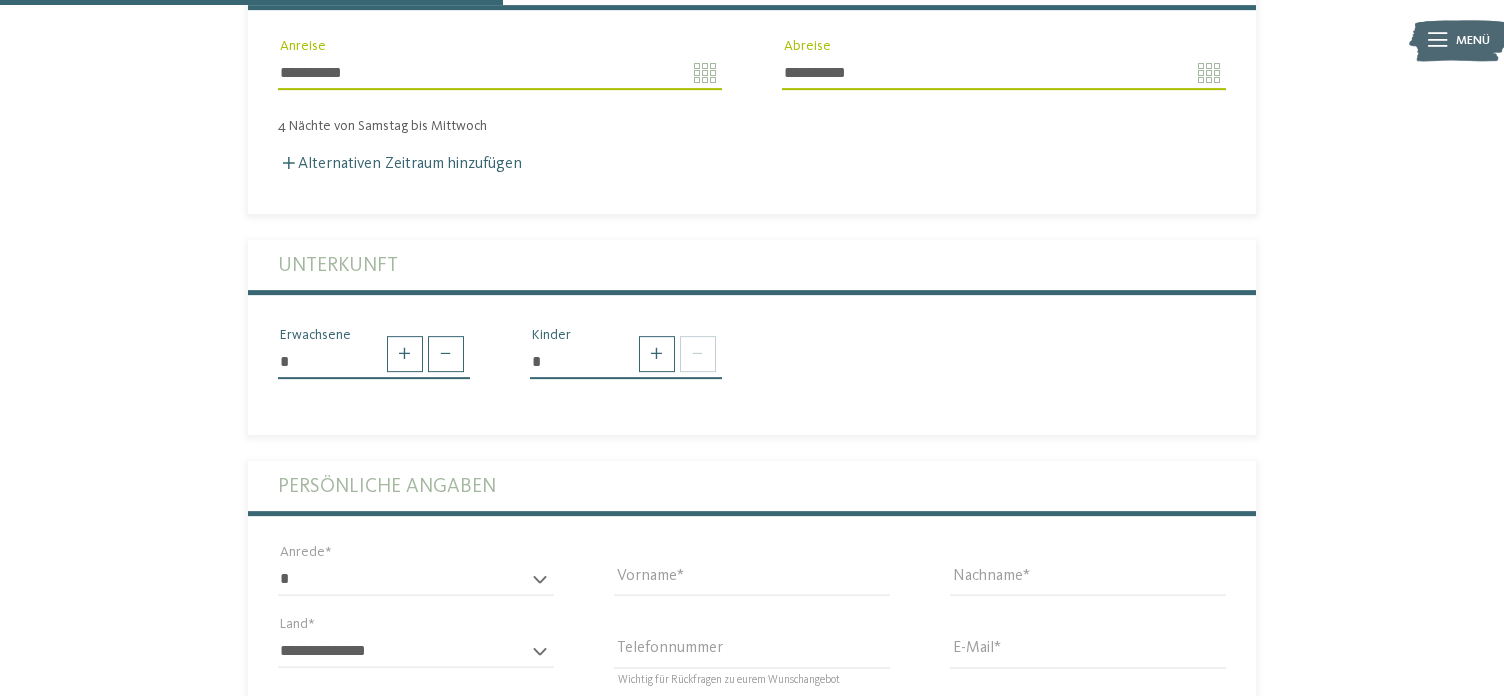 scroll, scrollTop: 620, scrollLeft: 0, axis: vertical 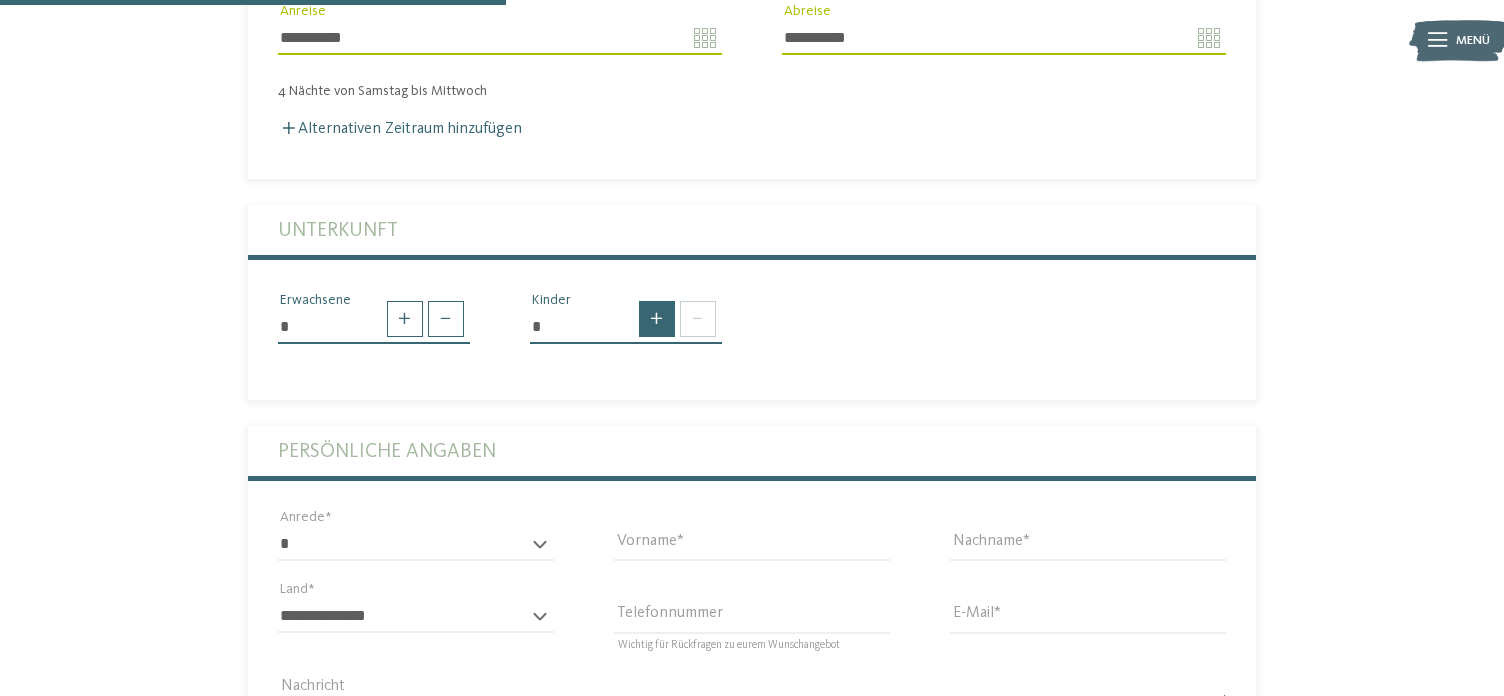 click at bounding box center (657, 319) 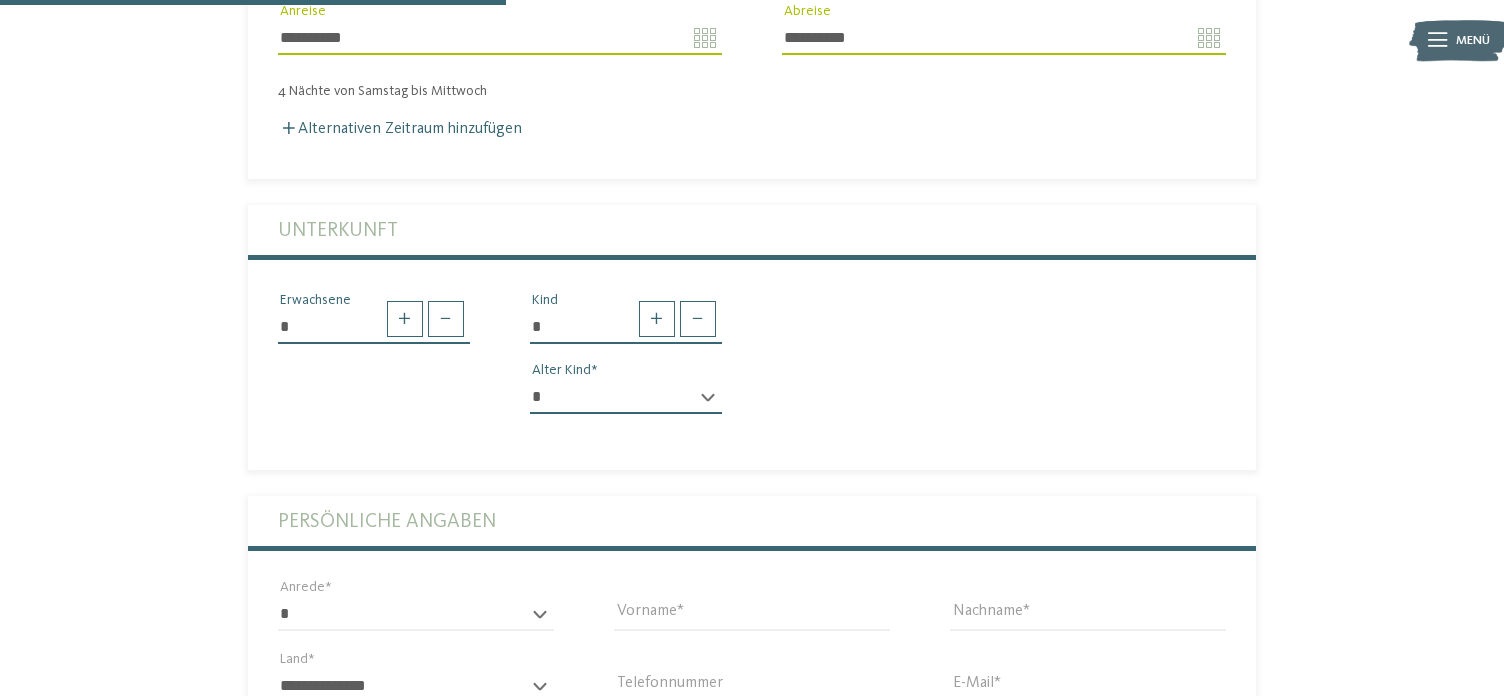 click on "* * * * * * * * * * * ** ** ** ** ** ** ** **     Alter Kind" at bounding box center [626, 405] 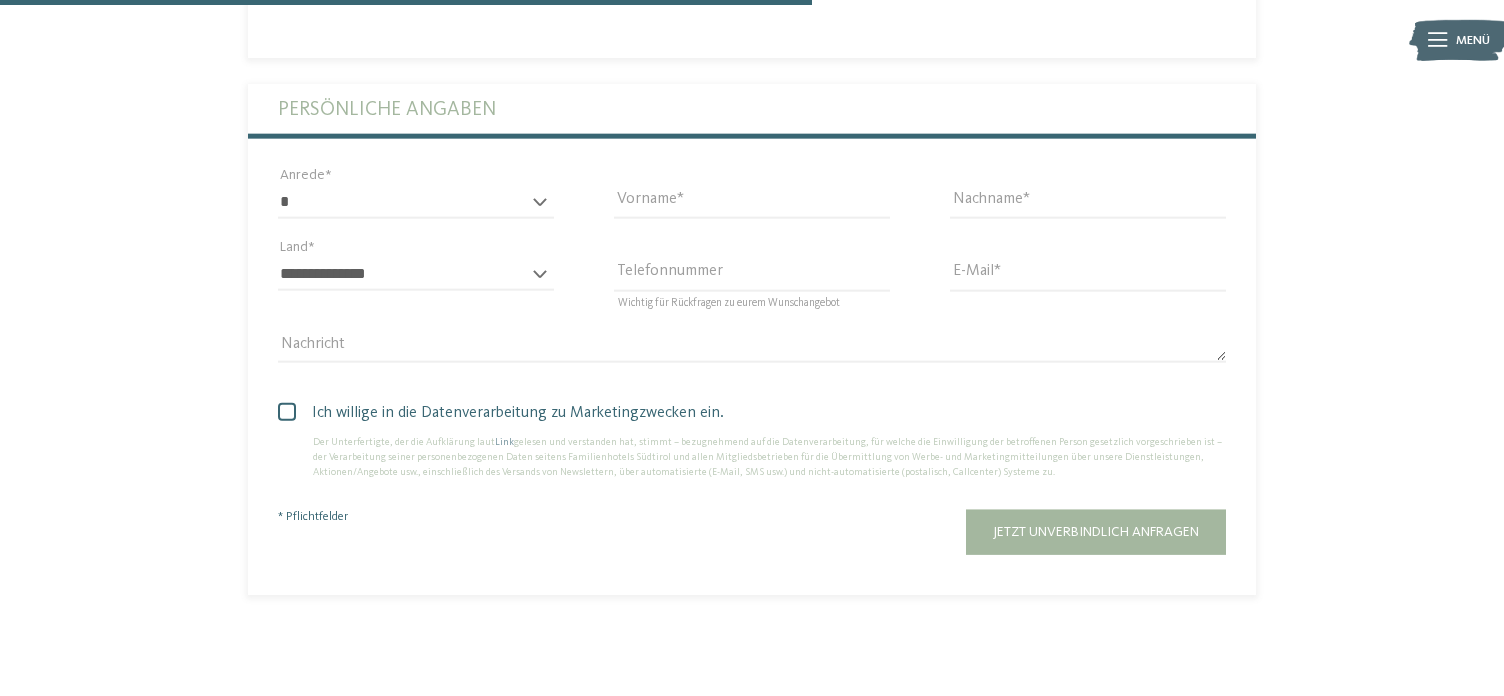 scroll, scrollTop: 1034, scrollLeft: 0, axis: vertical 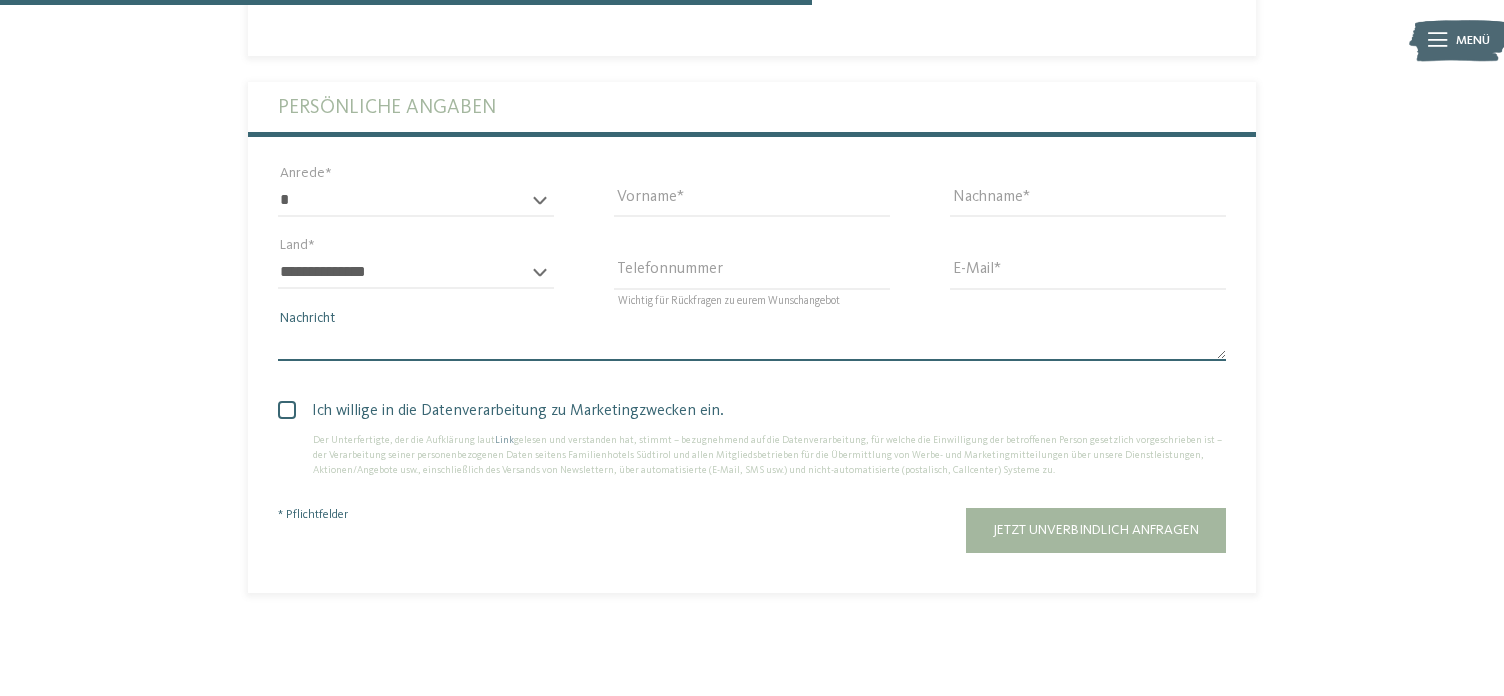 paste on "**********" 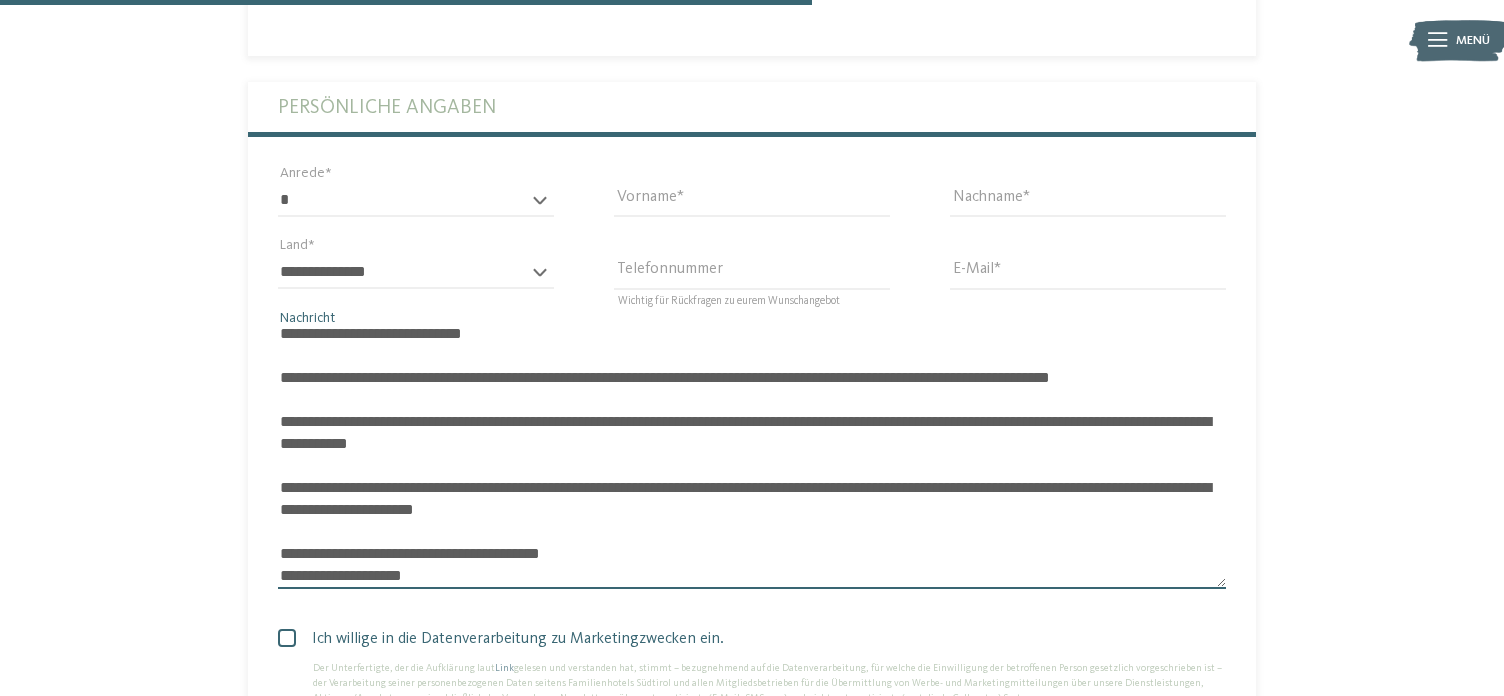 scroll, scrollTop: 0, scrollLeft: 0, axis: both 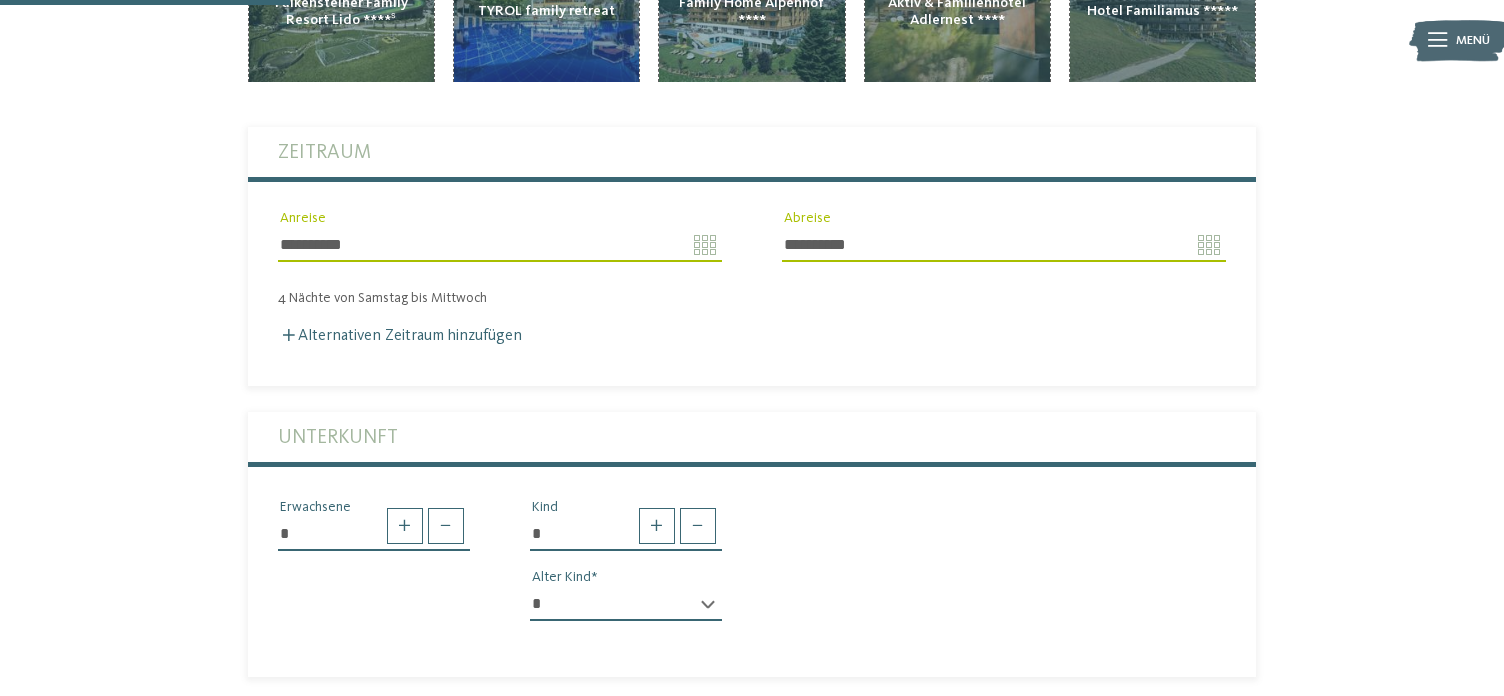type on "**********" 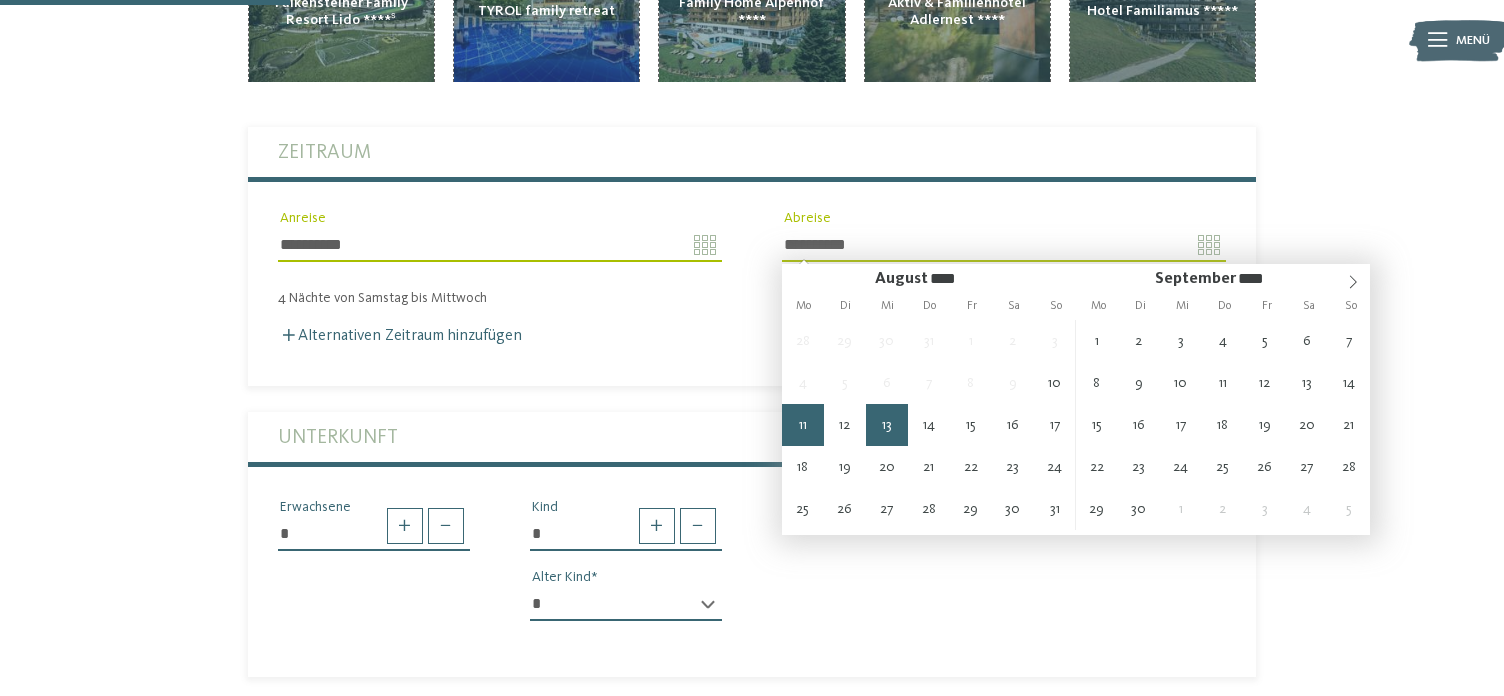 type on "**********" 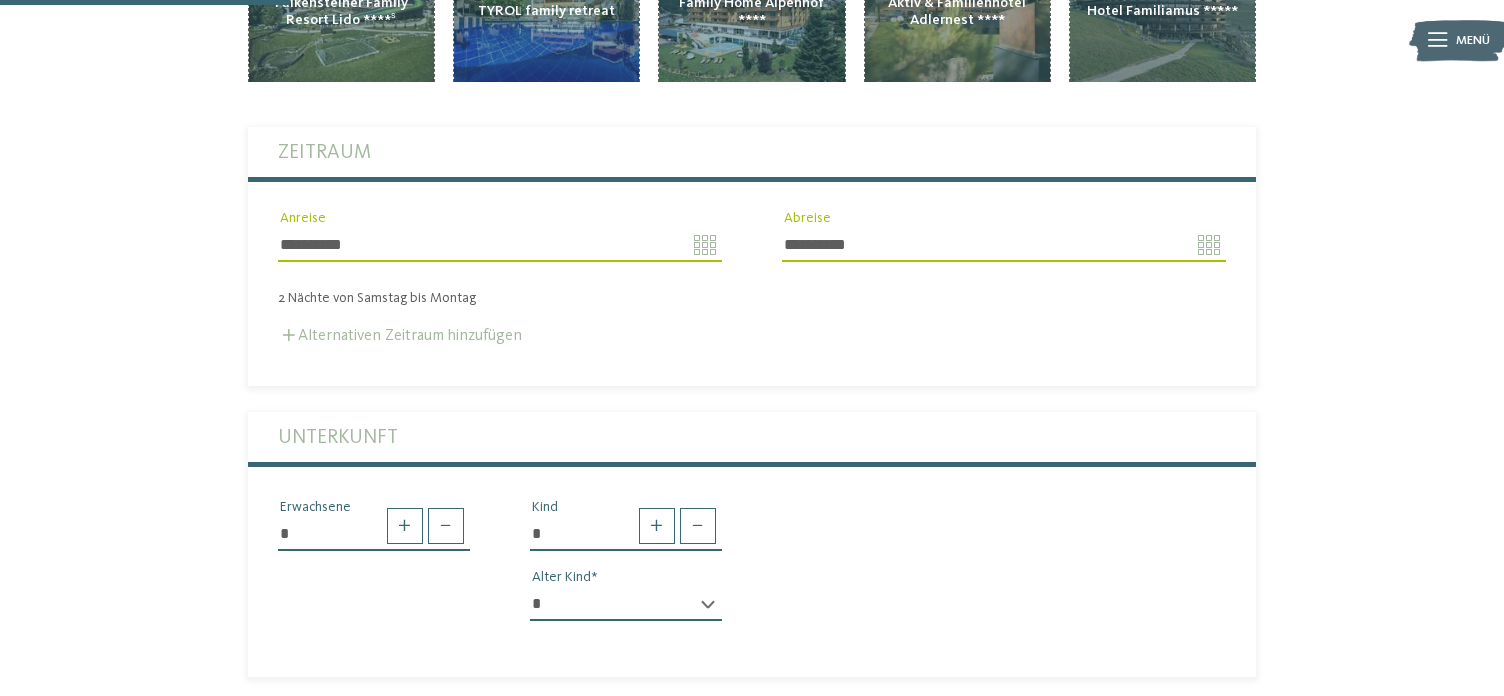 click on "Alternativen Zeitraum hinzufügen" at bounding box center [400, 336] 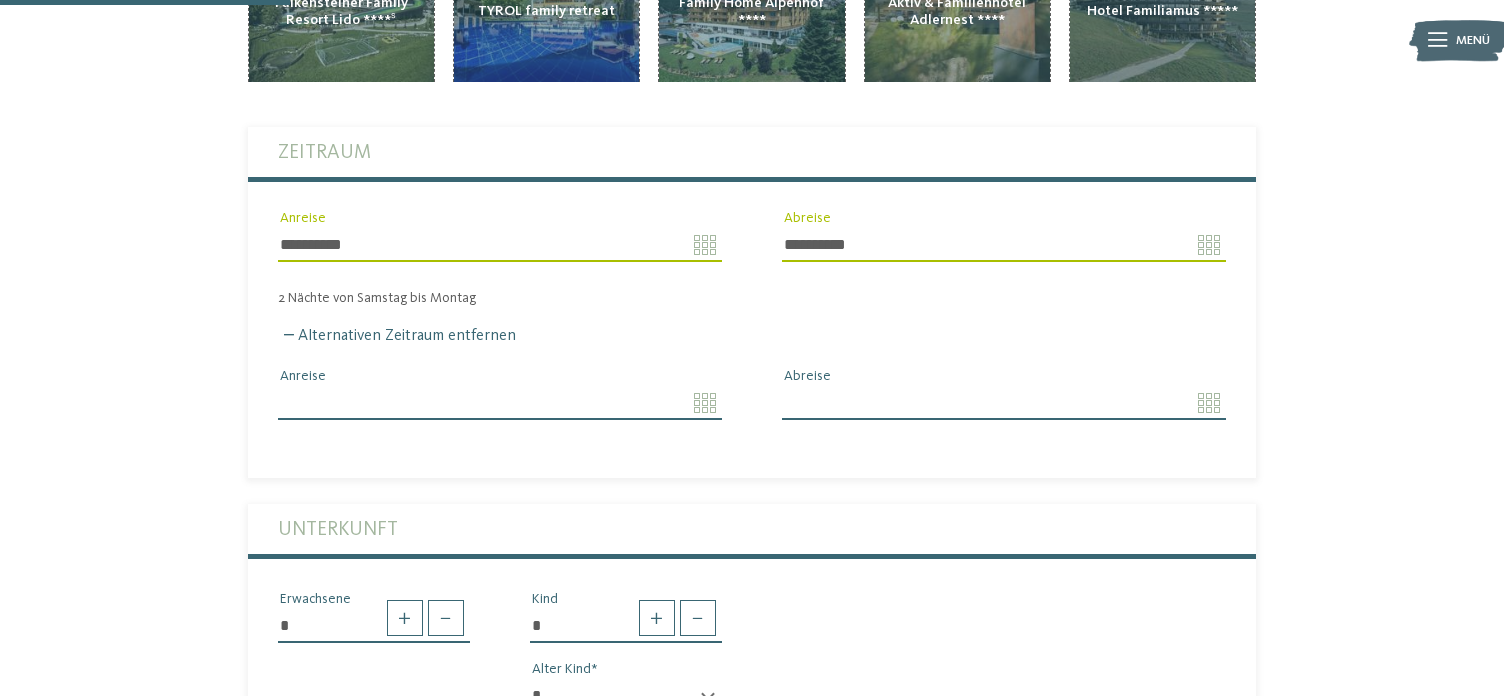 click on "Anreise" at bounding box center [500, 403] 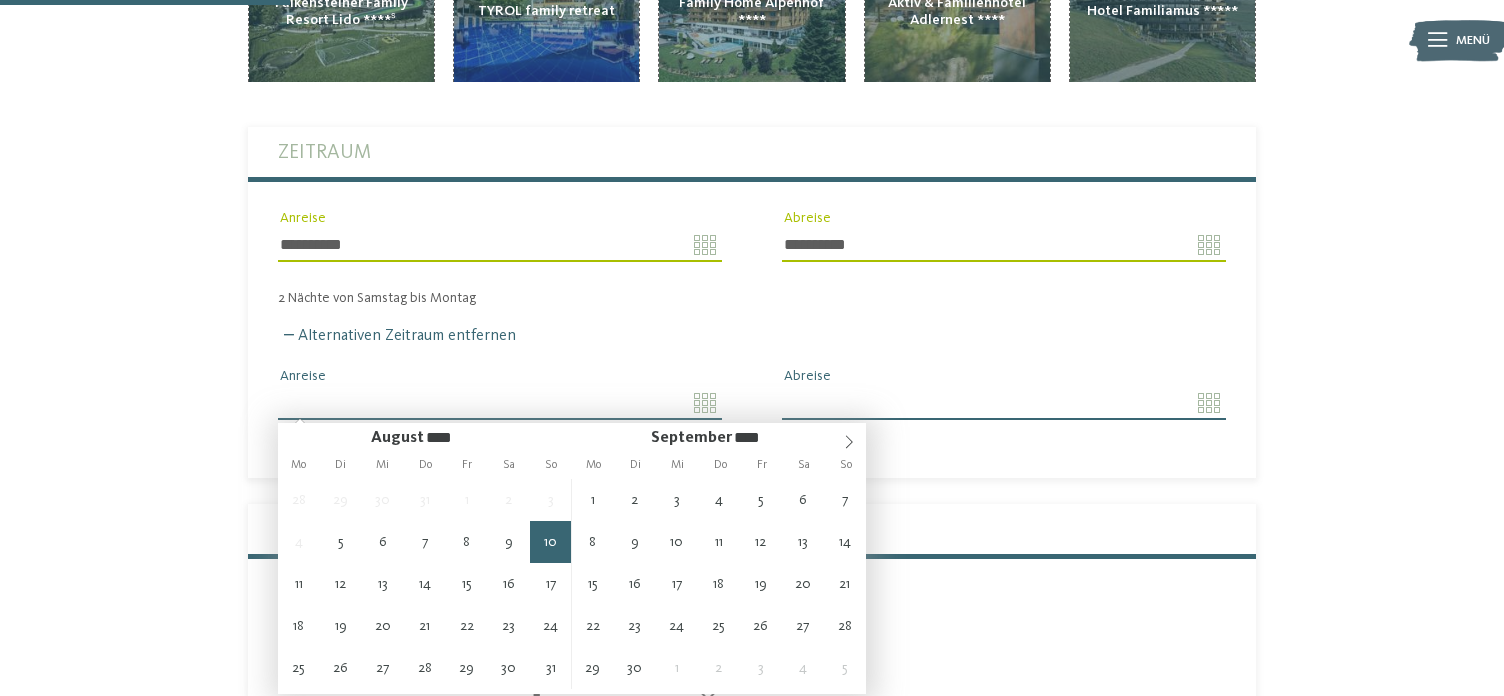 type on "**********" 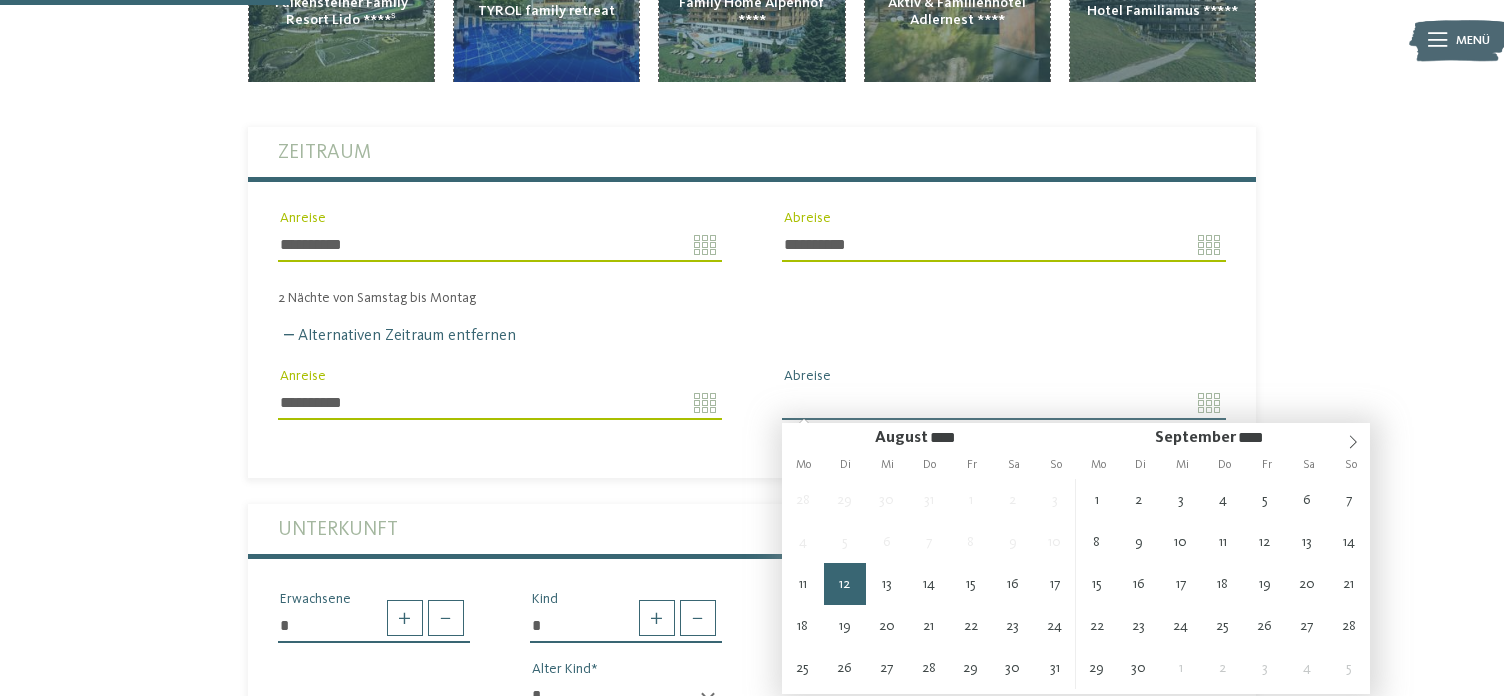 type on "**********" 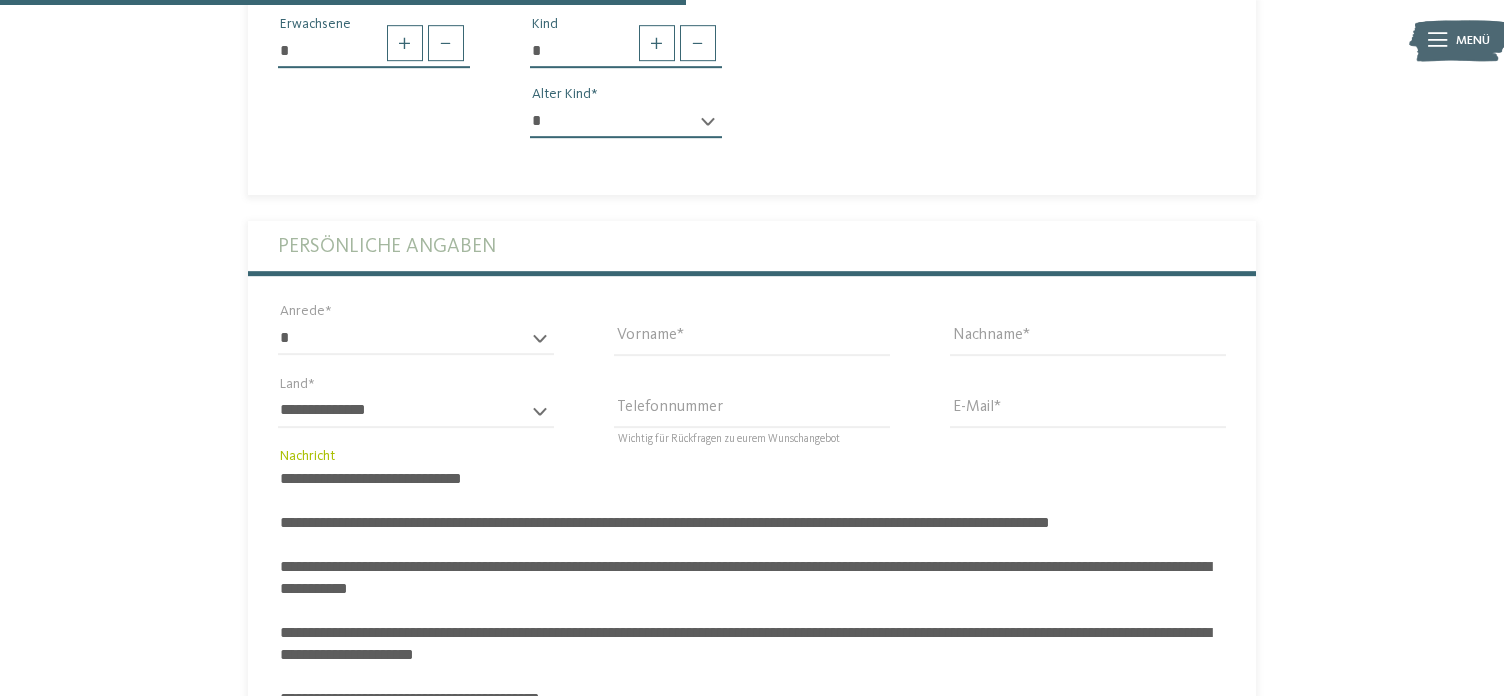 scroll, scrollTop: 1034, scrollLeft: 0, axis: vertical 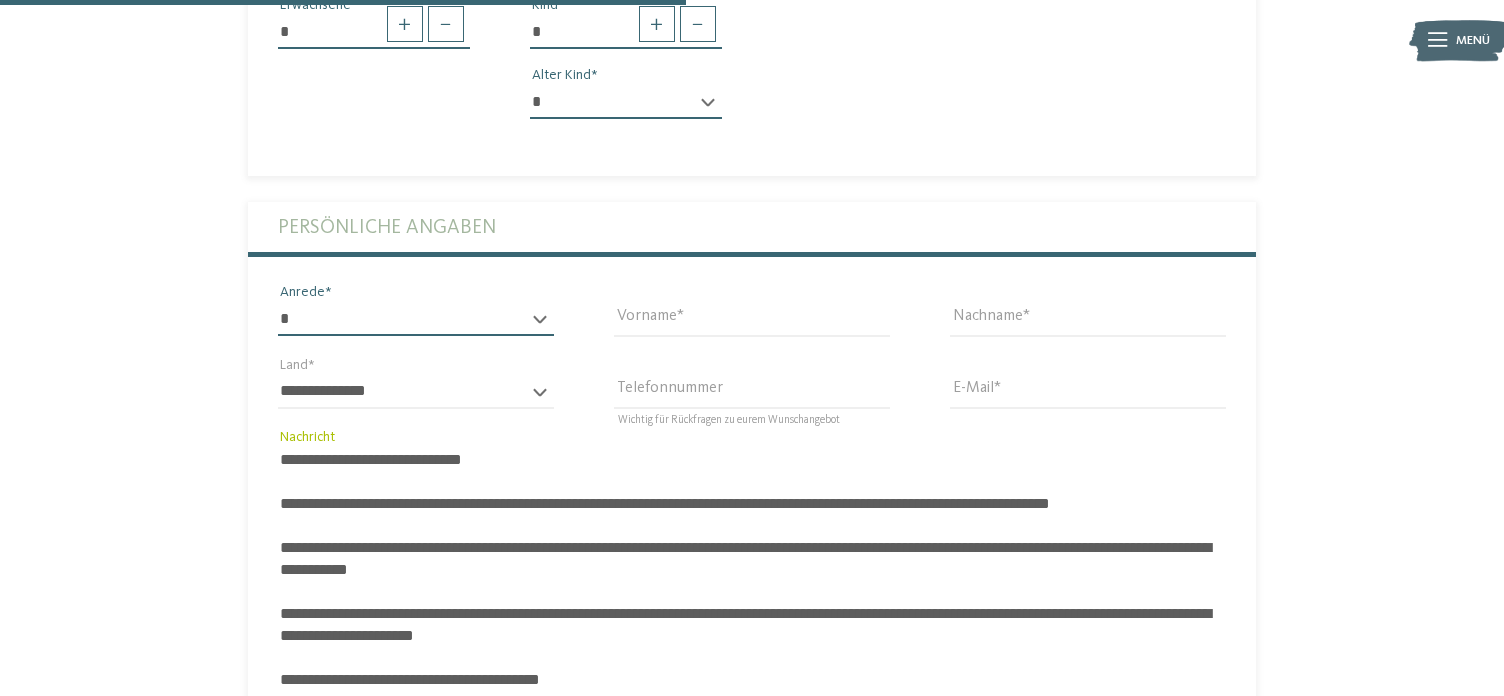 click on "* **** **** ******* ******" at bounding box center (416, 319) 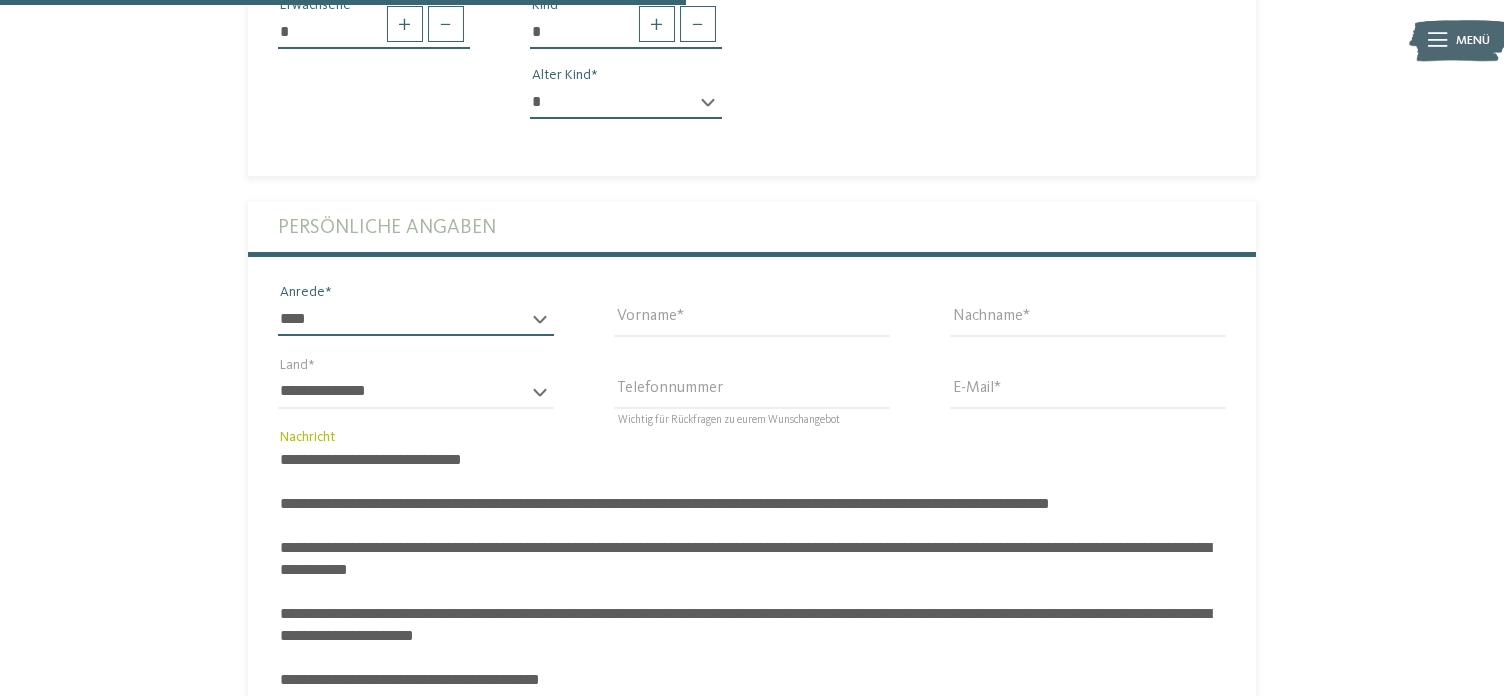 click on "*******" at bounding box center (0, 0) 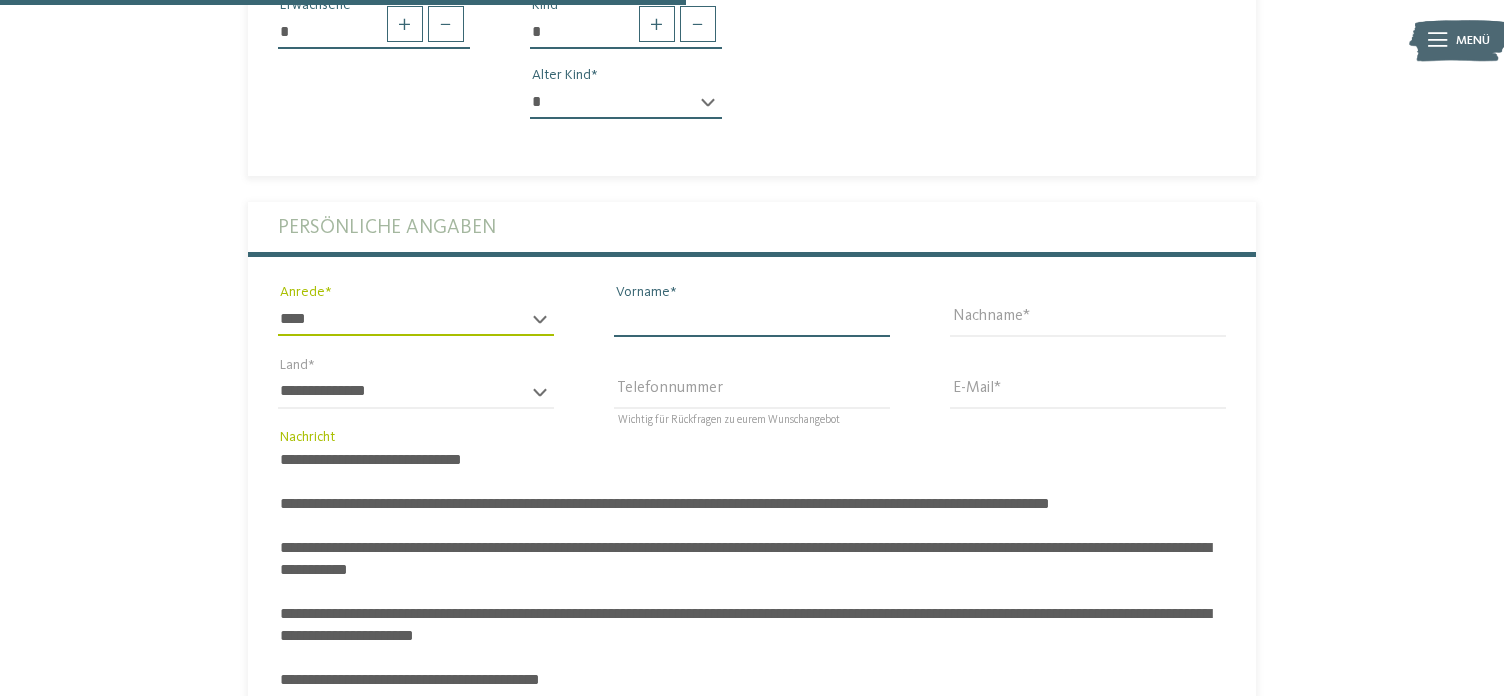 click on "Vorname" at bounding box center (752, 319) 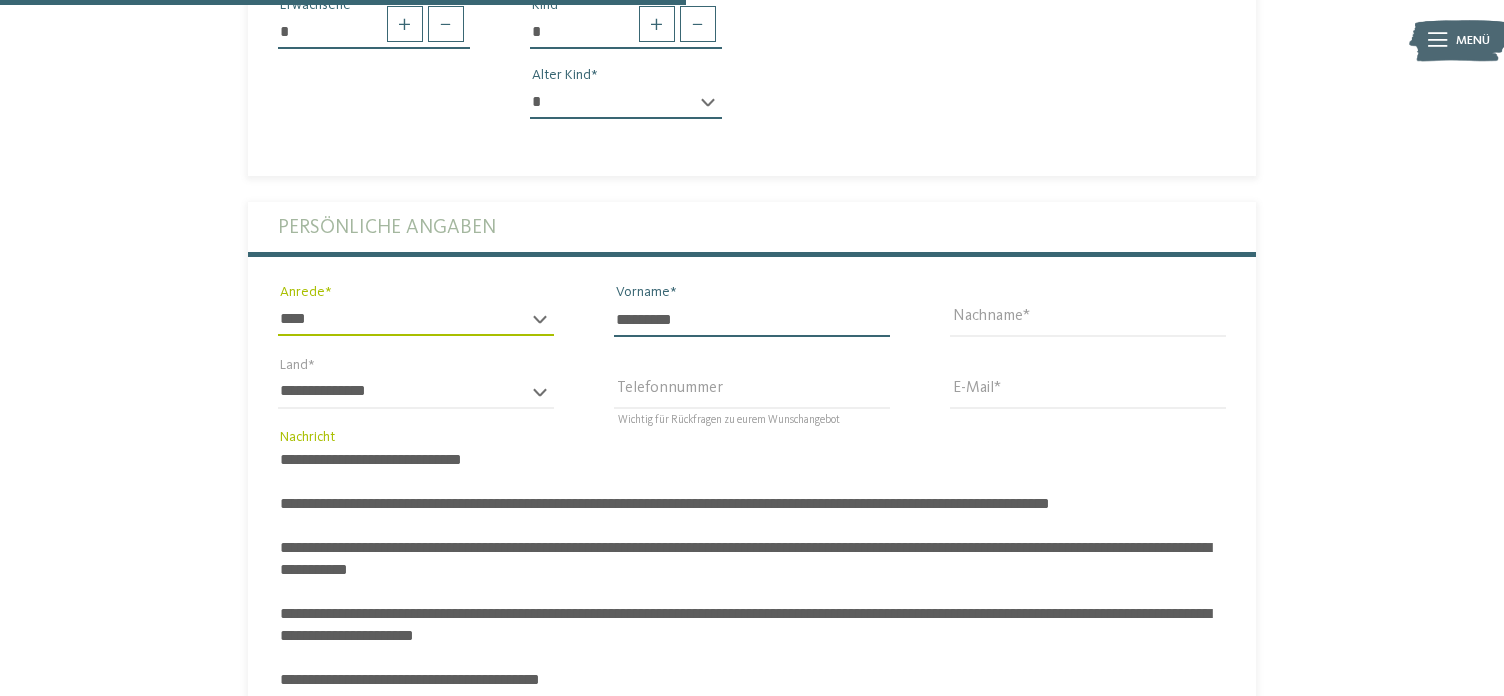 type on "*********" 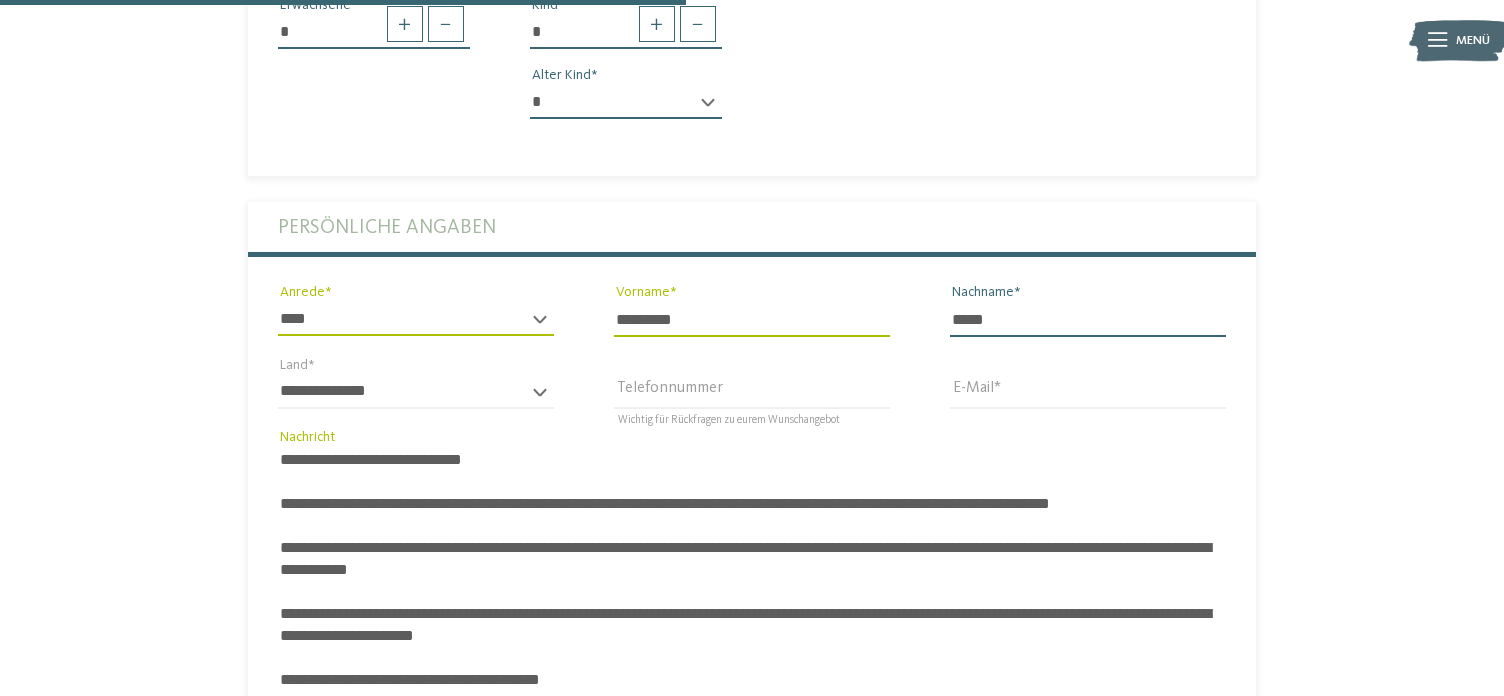 type on "*****" 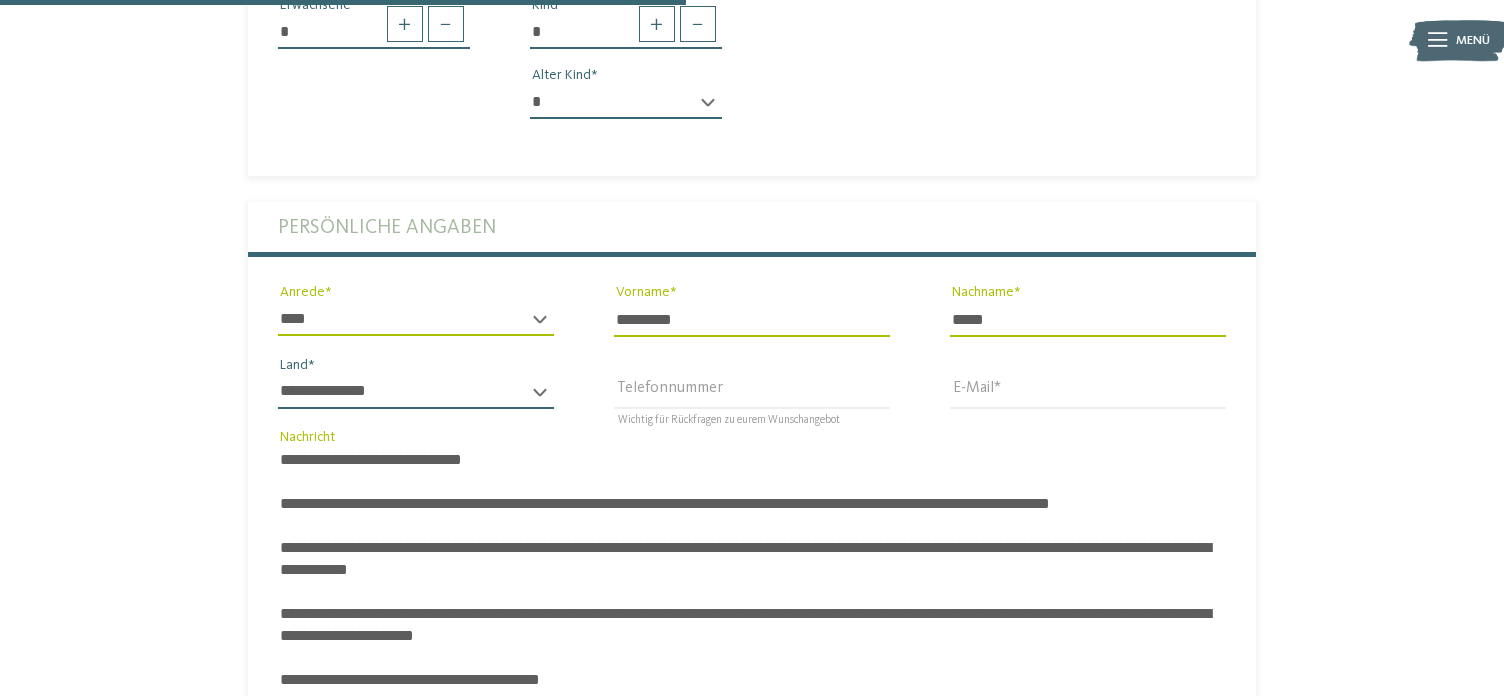 click on "**********" at bounding box center (416, 392) 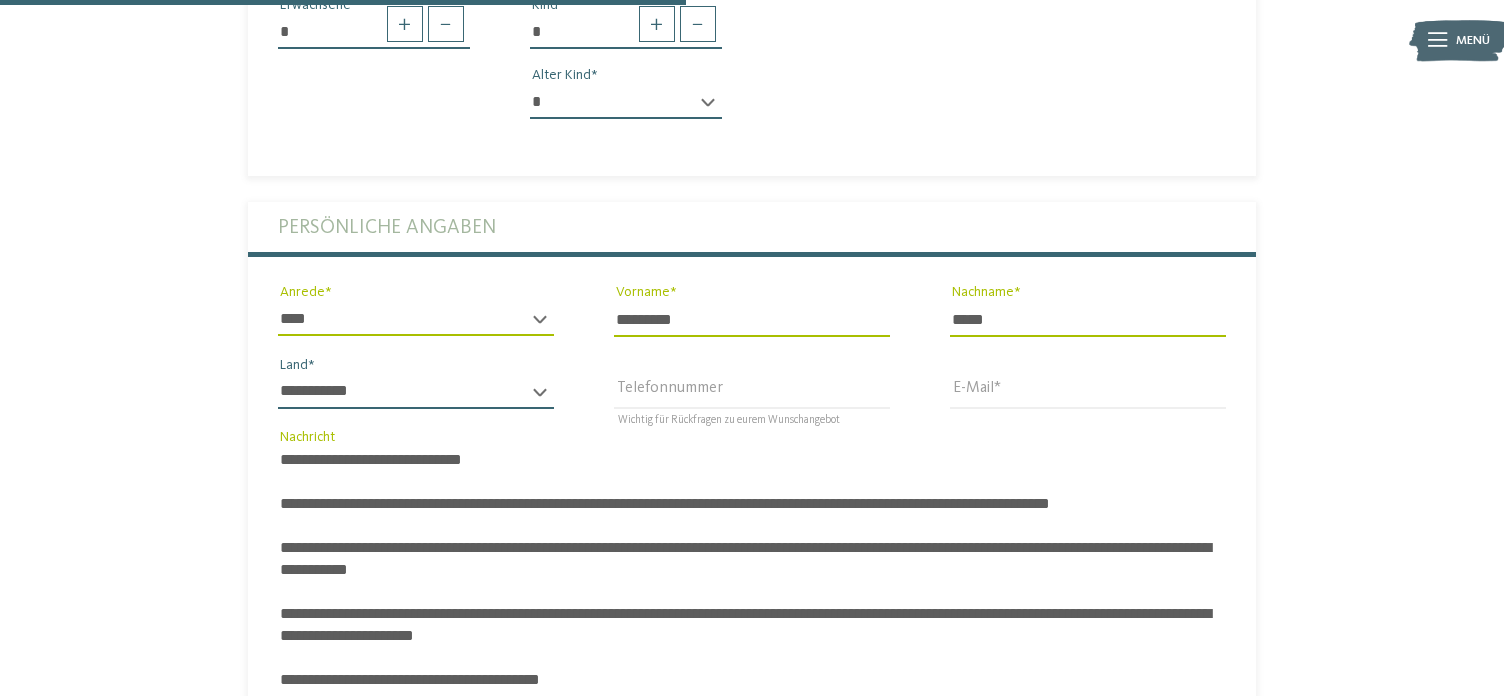 click on "**********" at bounding box center [0, 0] 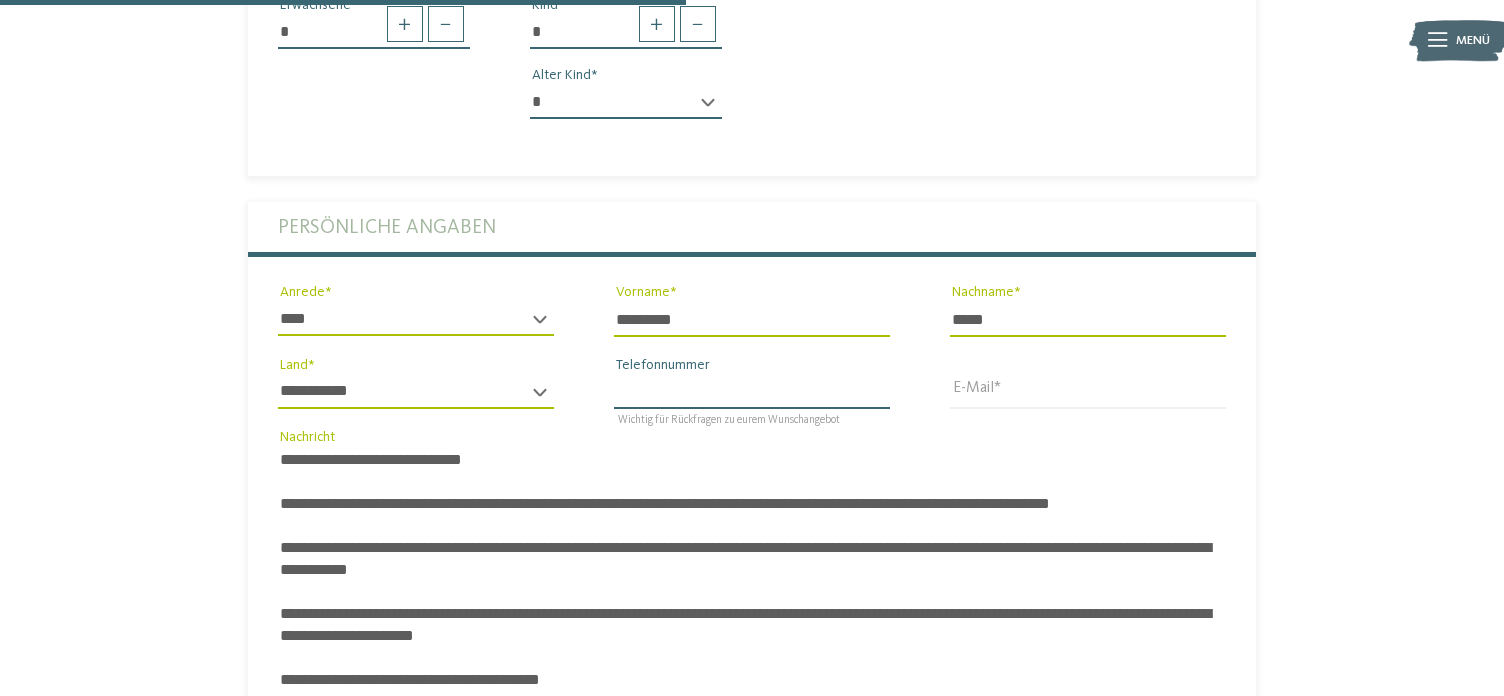 click on "Telefonnummer" at bounding box center (752, 392) 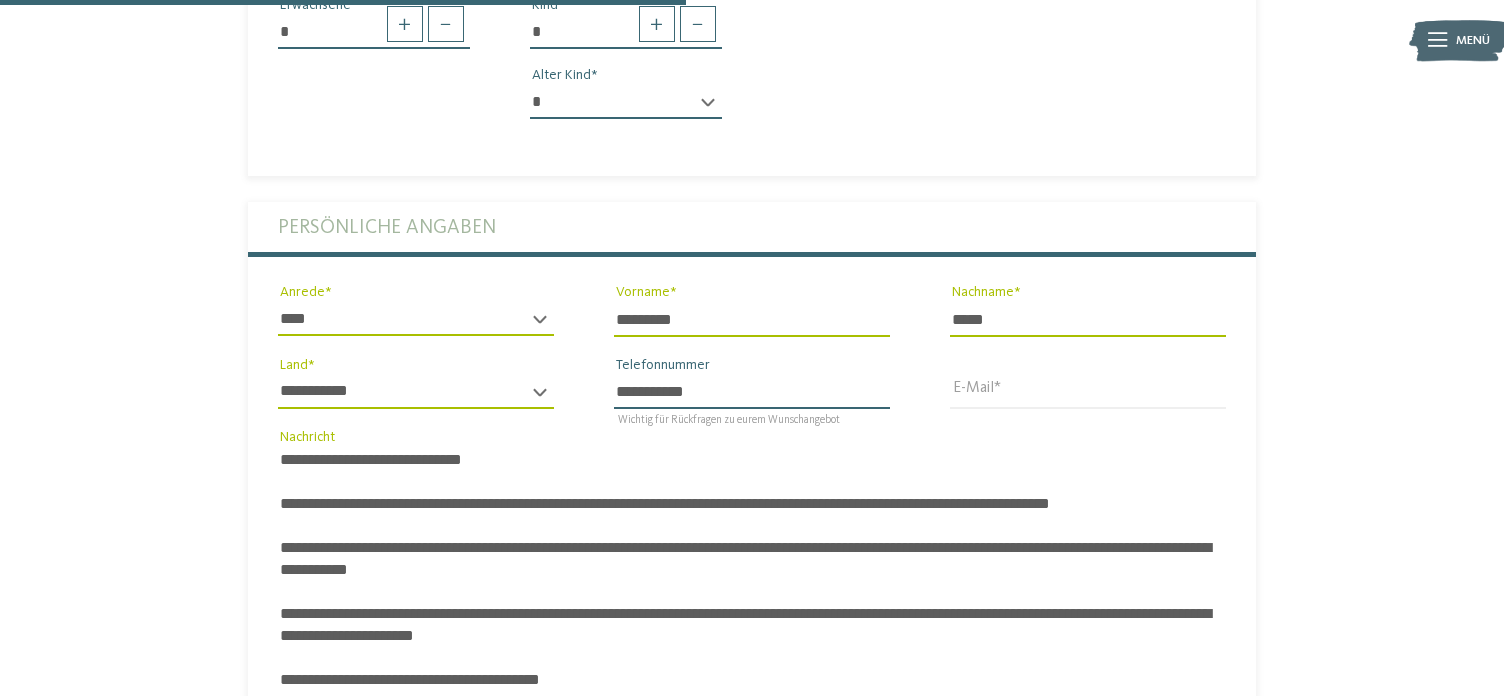 type on "**********" 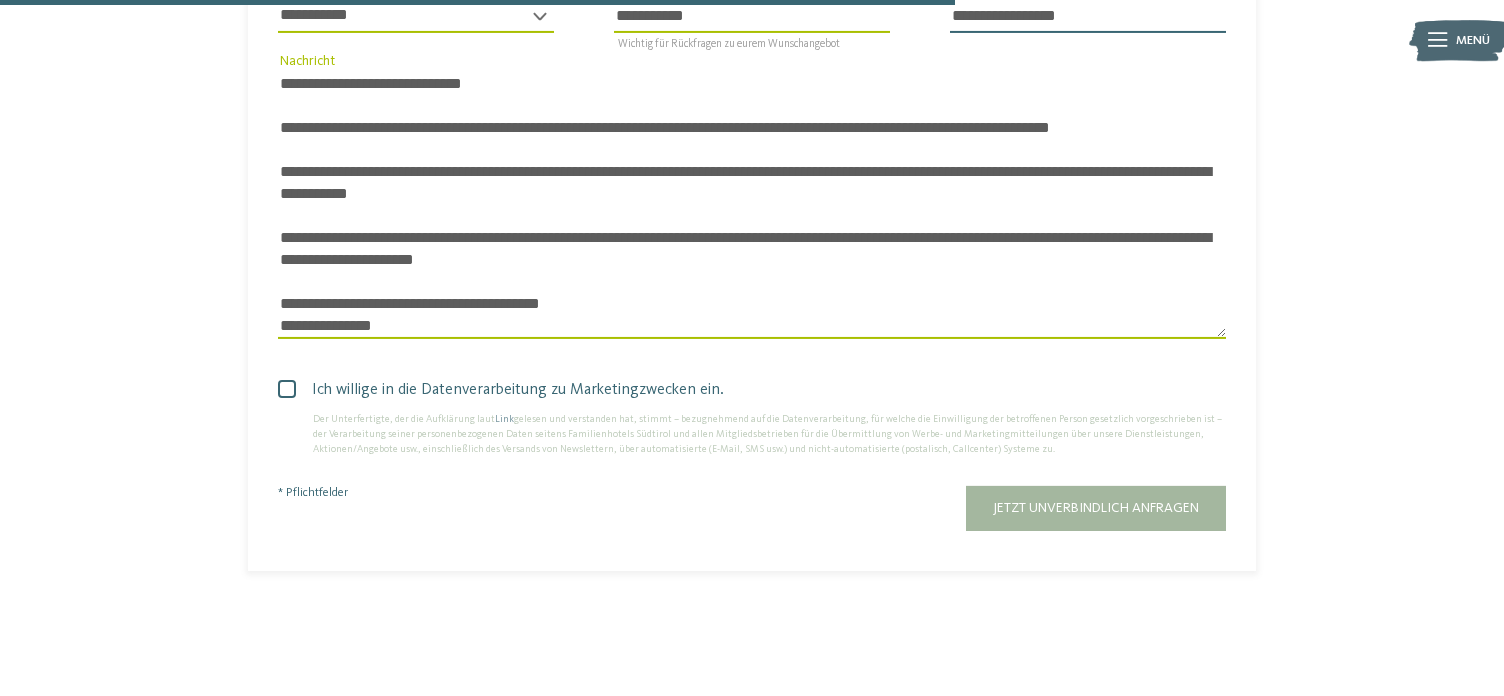 scroll, scrollTop: 1447, scrollLeft: 0, axis: vertical 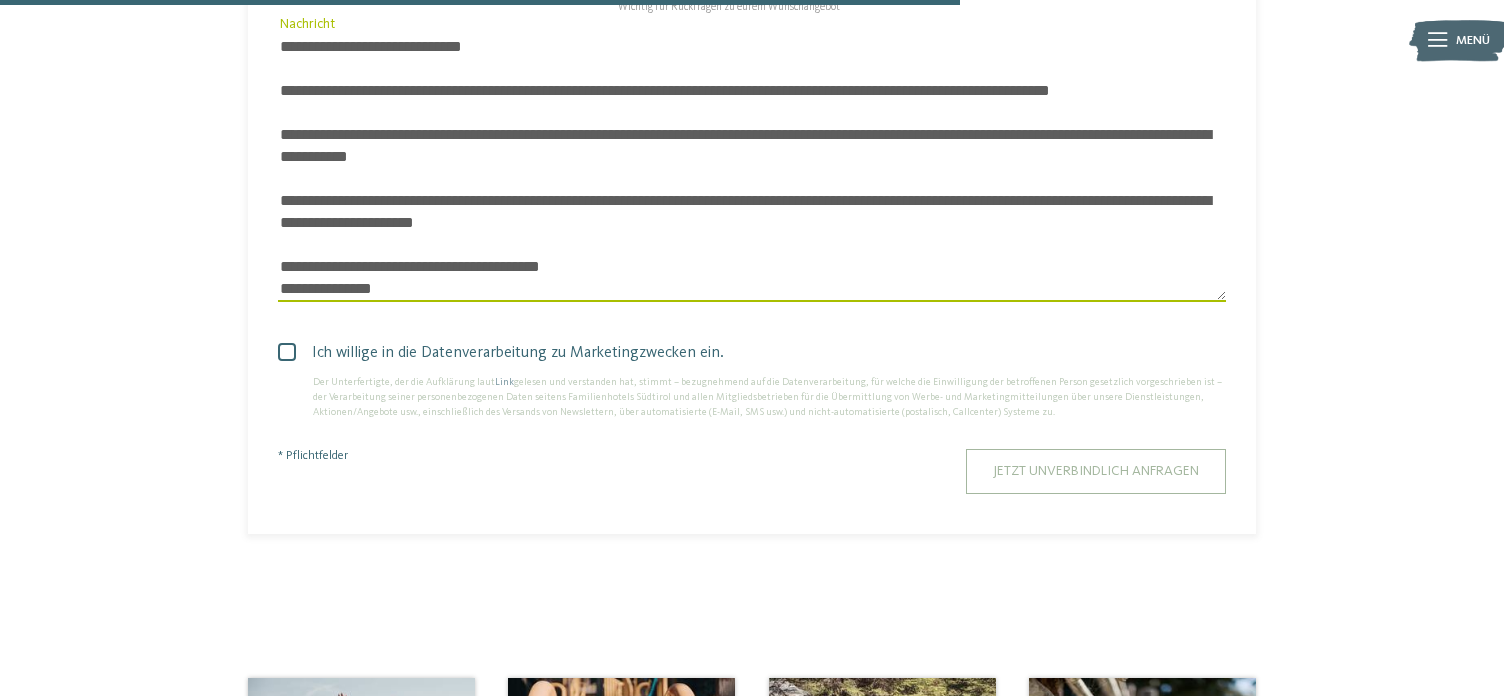 type on "**********" 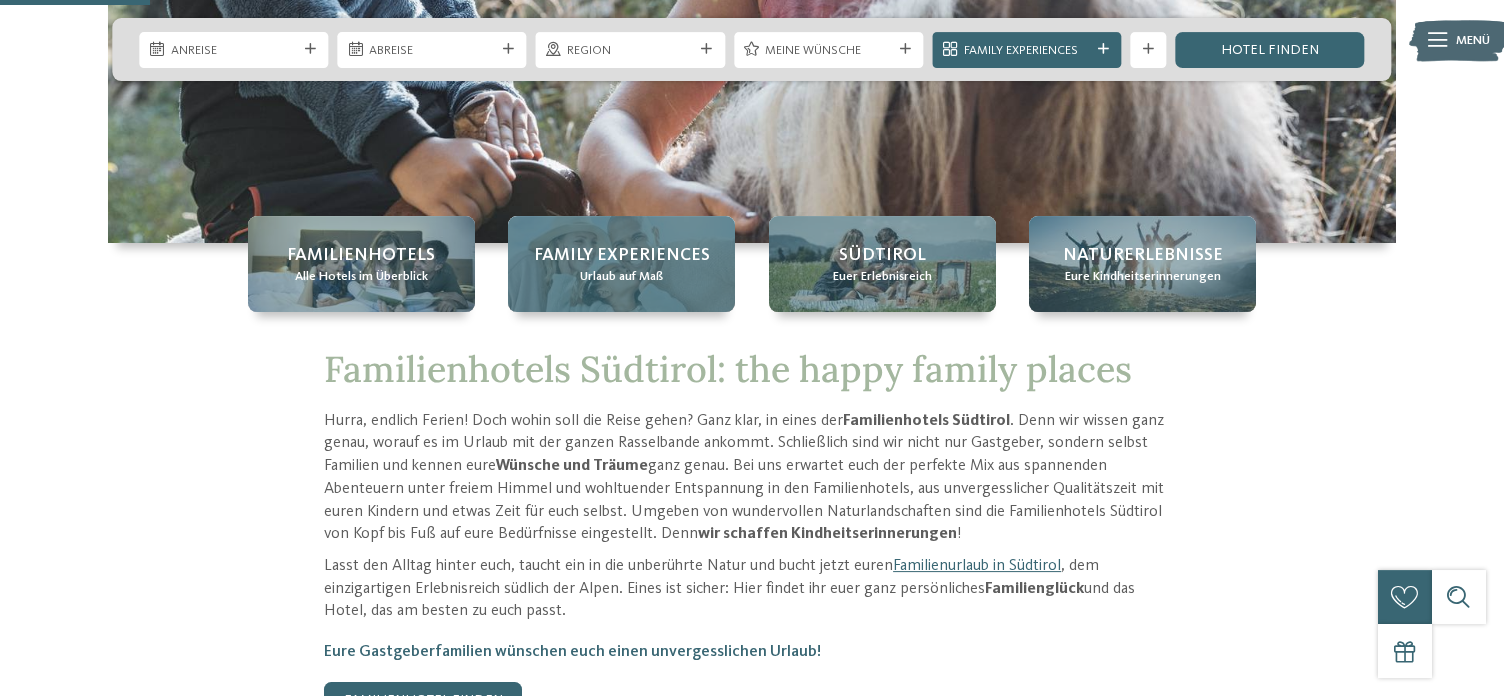 scroll, scrollTop: 310, scrollLeft: 0, axis: vertical 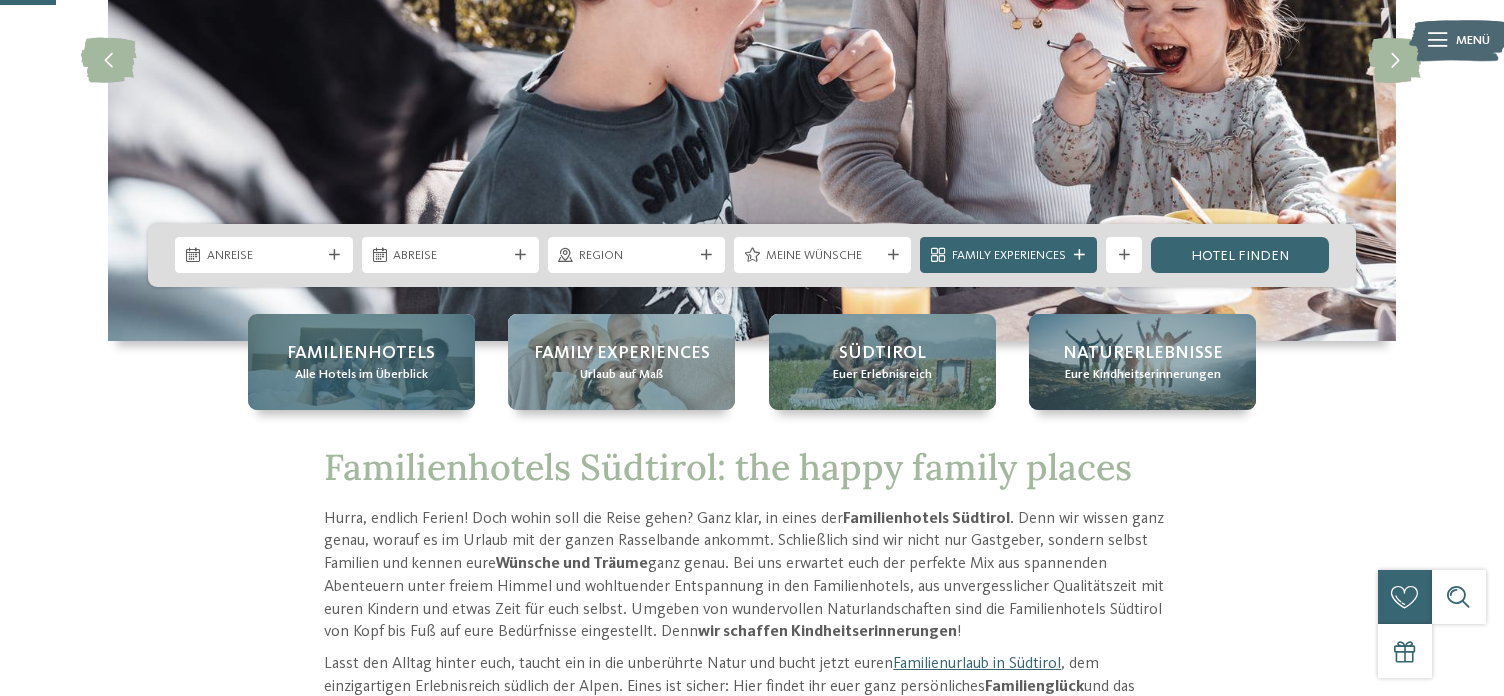click on "Familienhotels" at bounding box center [361, 353] 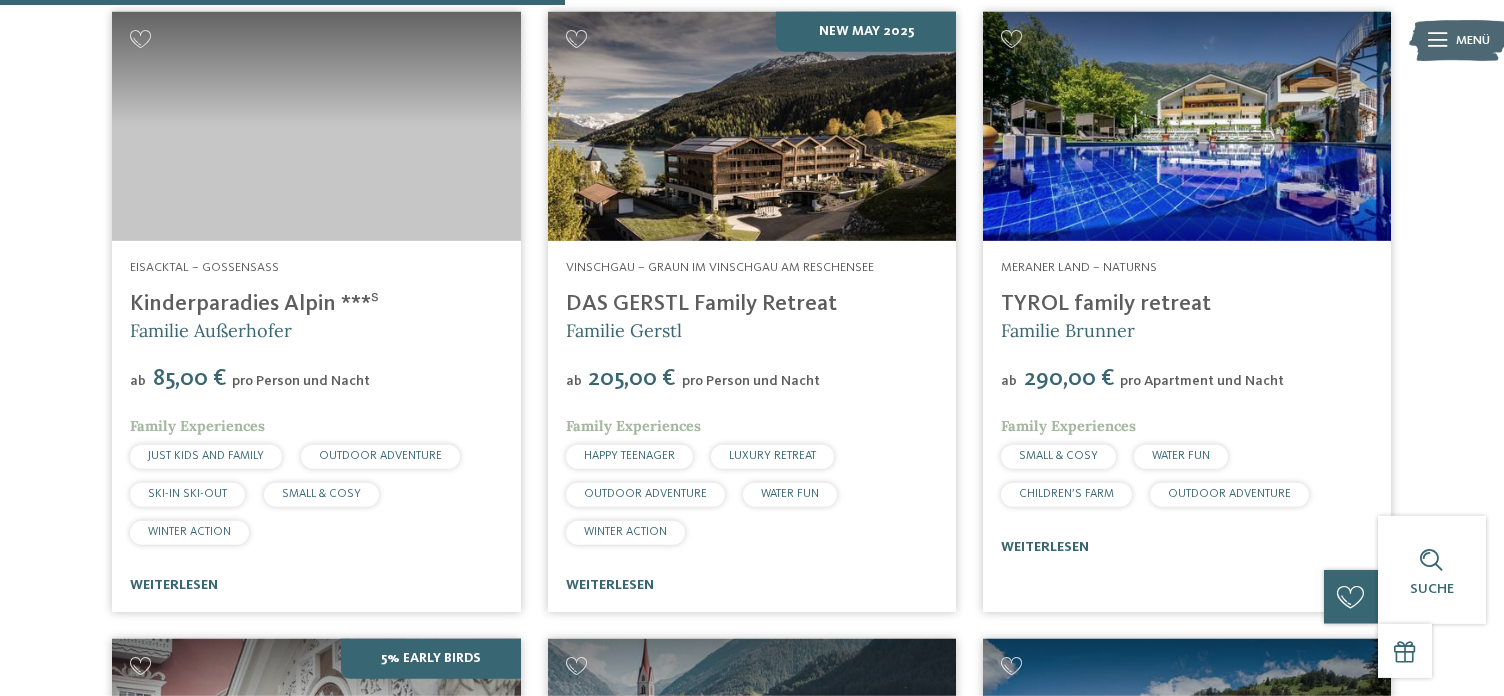 scroll, scrollTop: 2481, scrollLeft: 0, axis: vertical 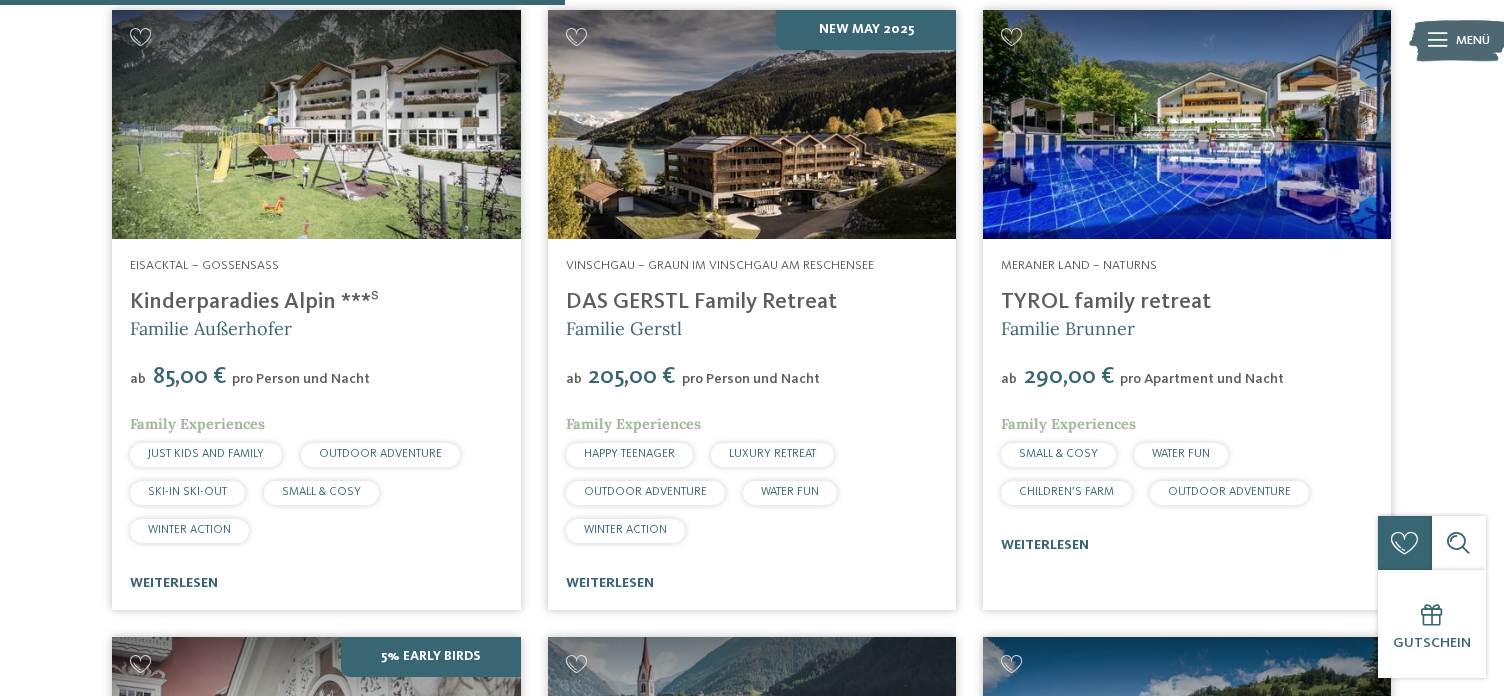 click at bounding box center [1187, 125] 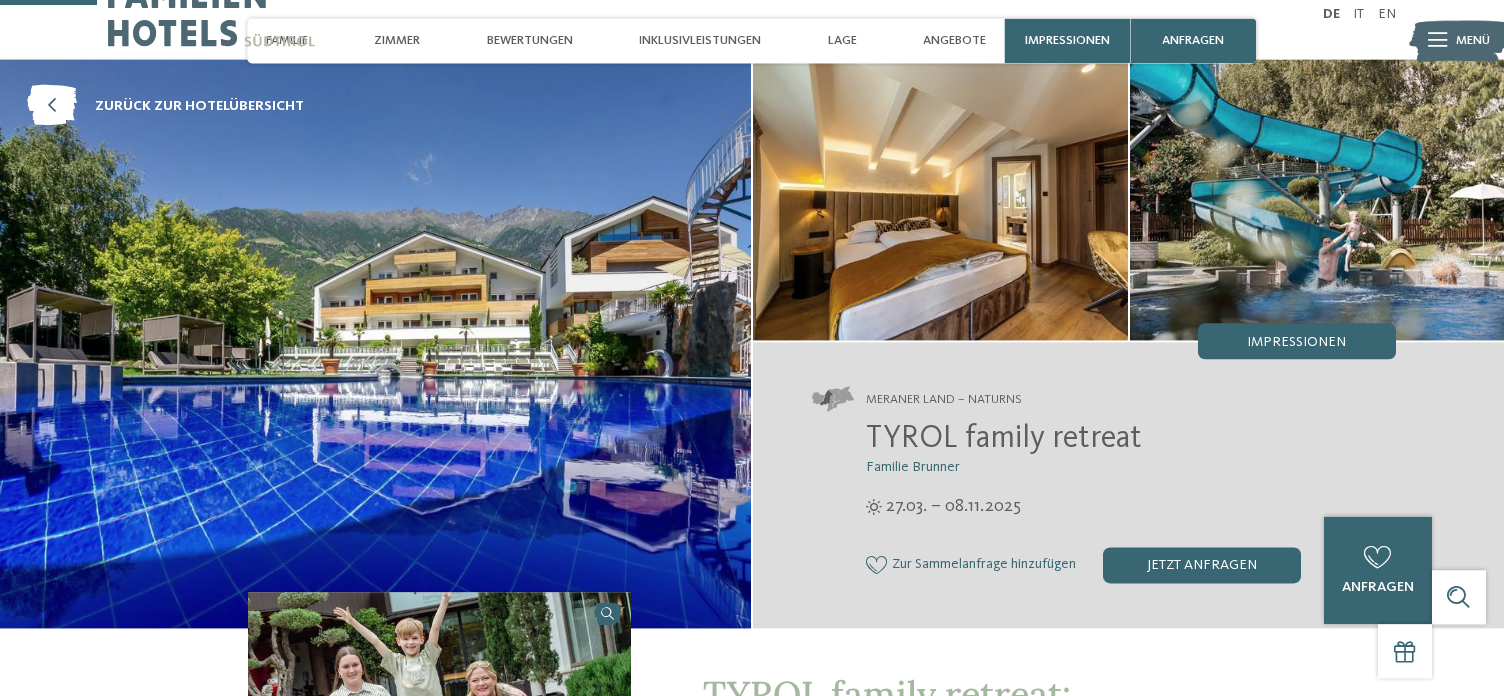 scroll, scrollTop: 0, scrollLeft: 0, axis: both 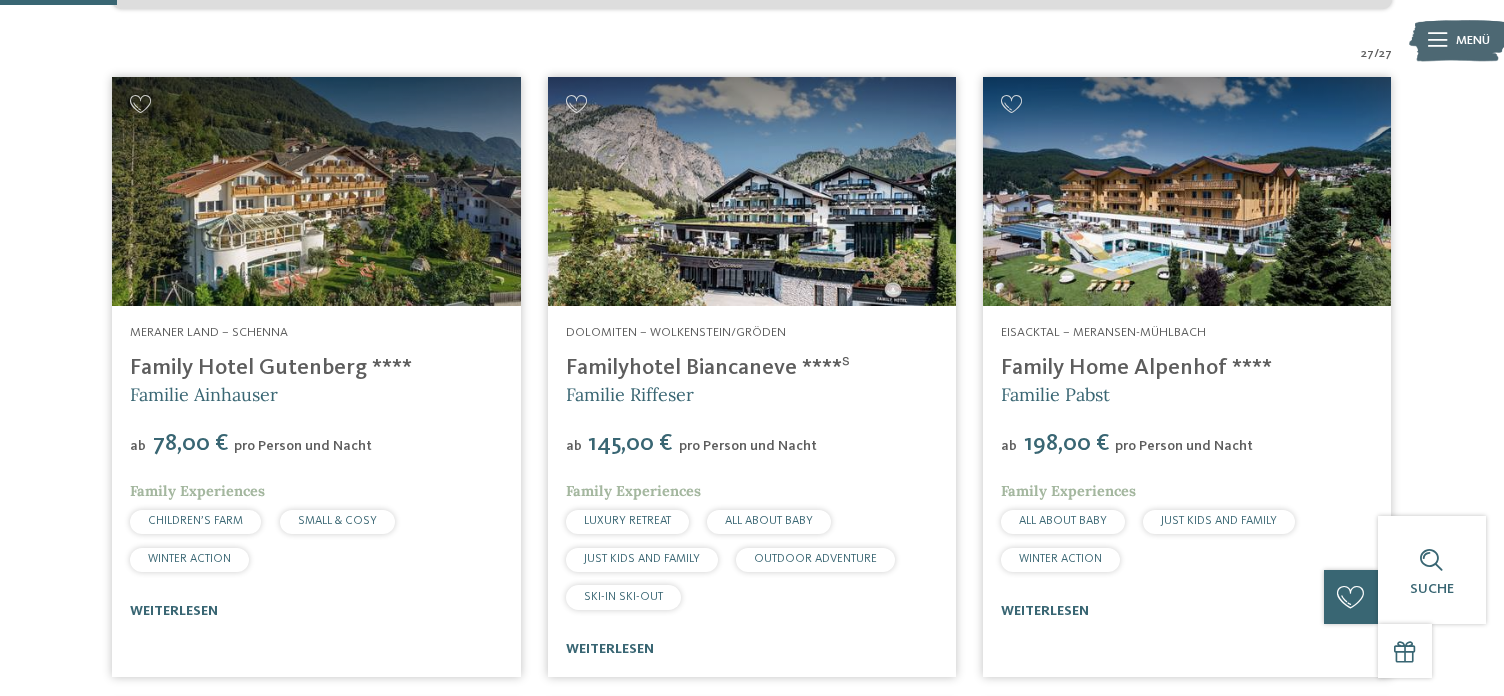 click at bounding box center [1187, 192] 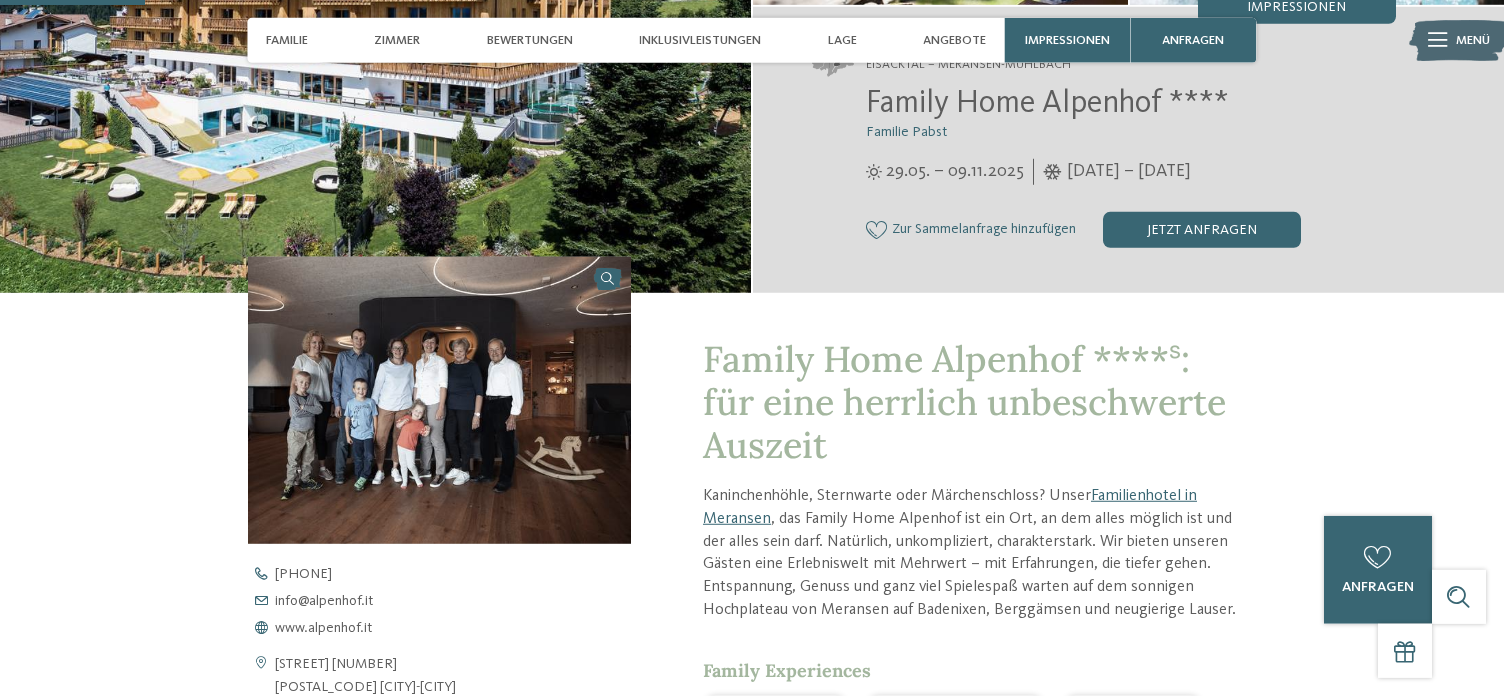 scroll, scrollTop: 310, scrollLeft: 0, axis: vertical 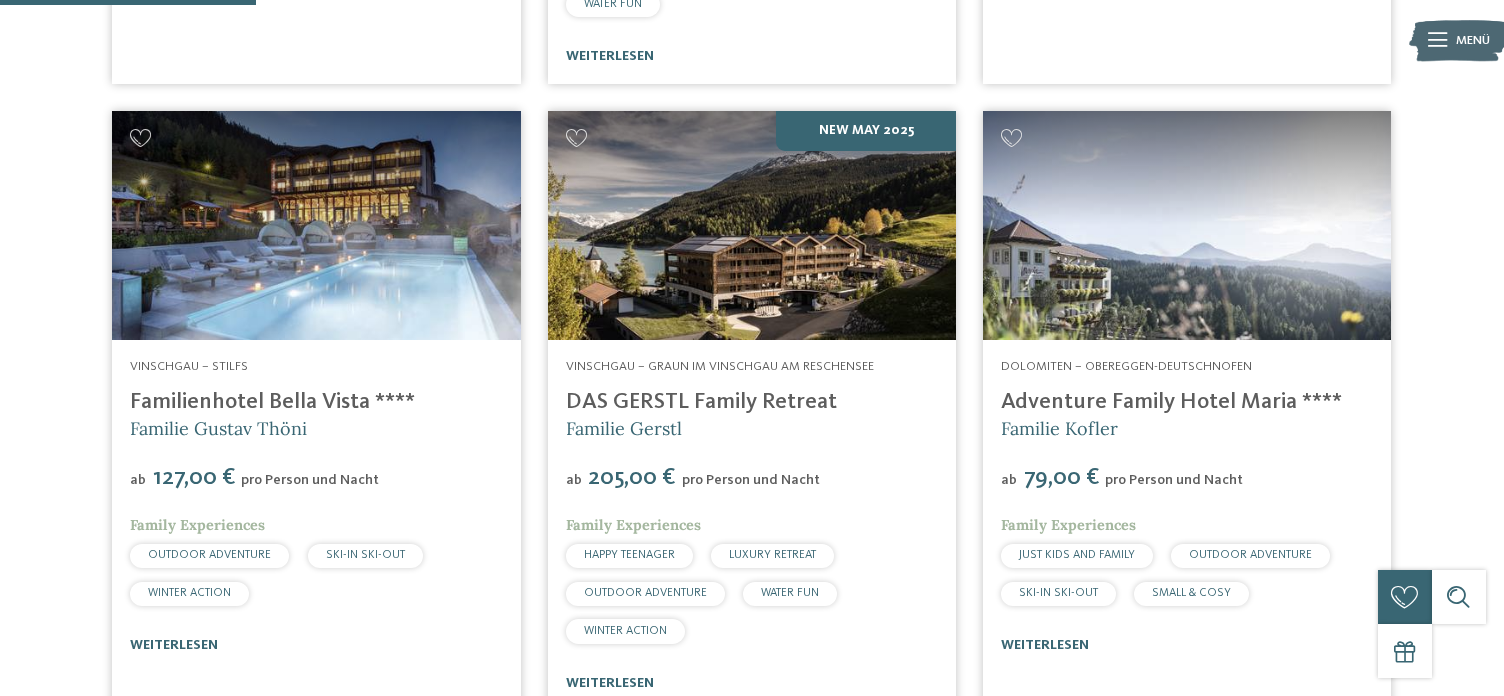 click at bounding box center (752, 226) 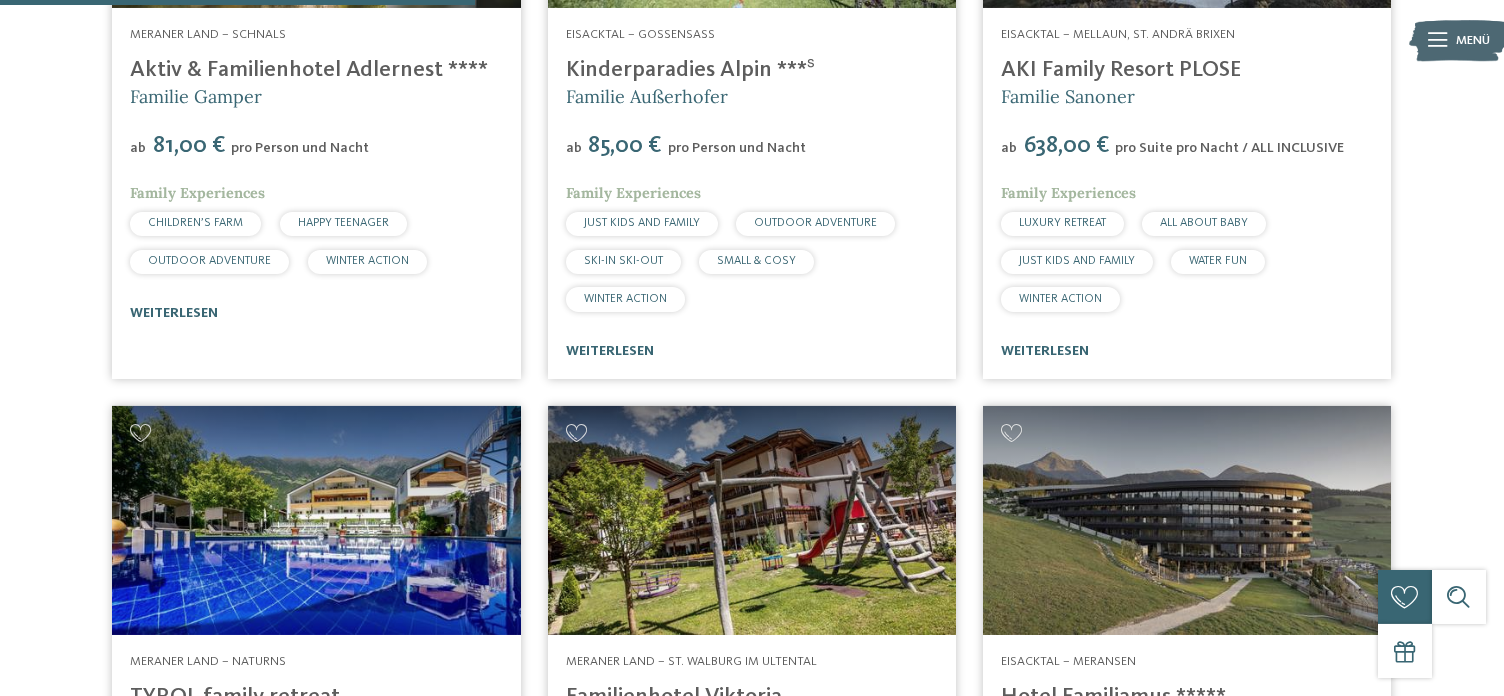 scroll, scrollTop: 1861, scrollLeft: 0, axis: vertical 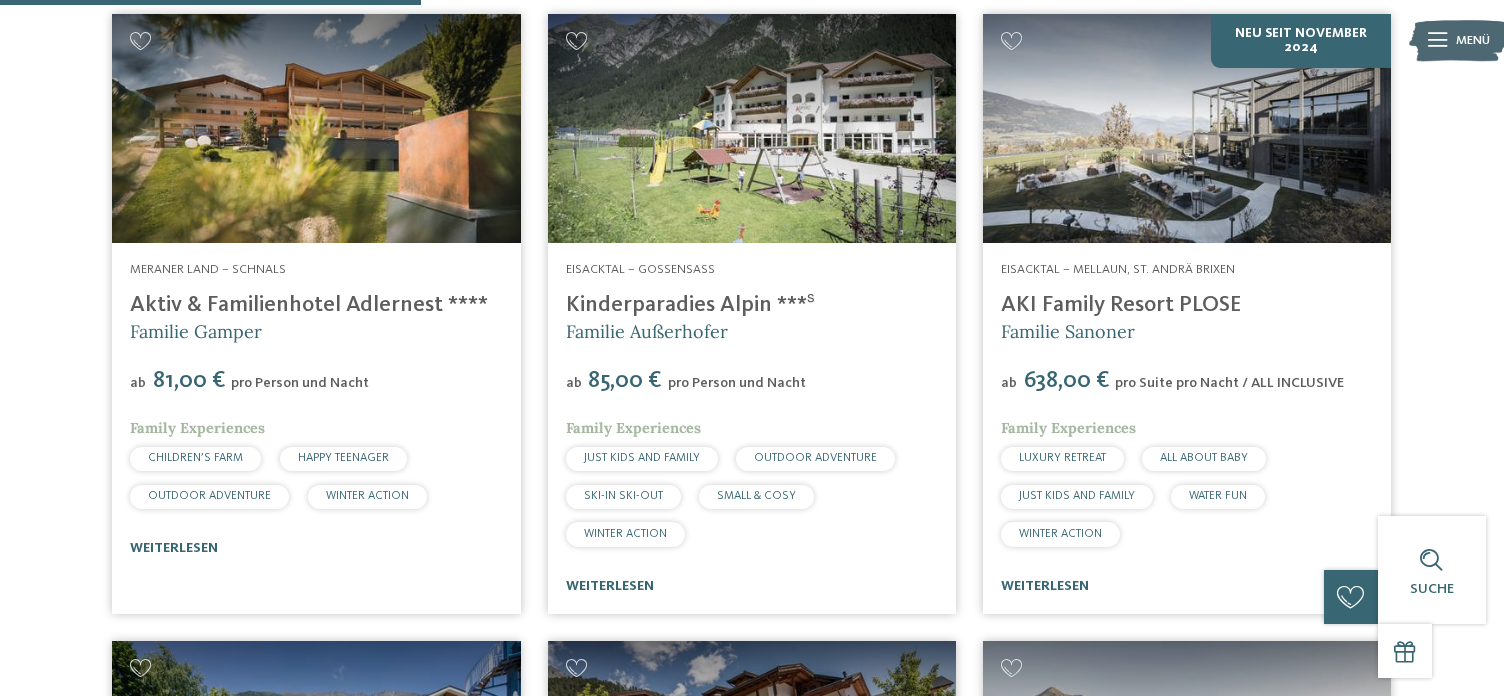 click at bounding box center (316, 129) 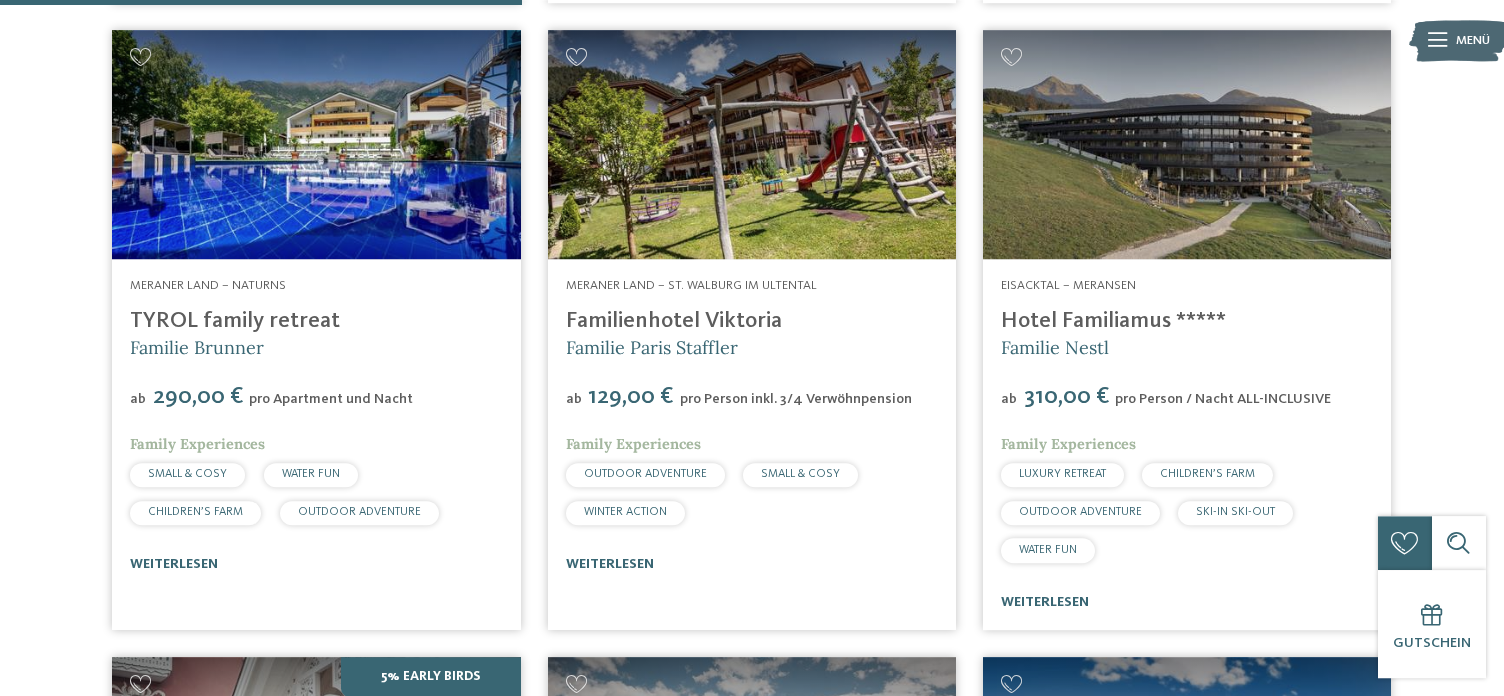 scroll, scrollTop: 2481, scrollLeft: 0, axis: vertical 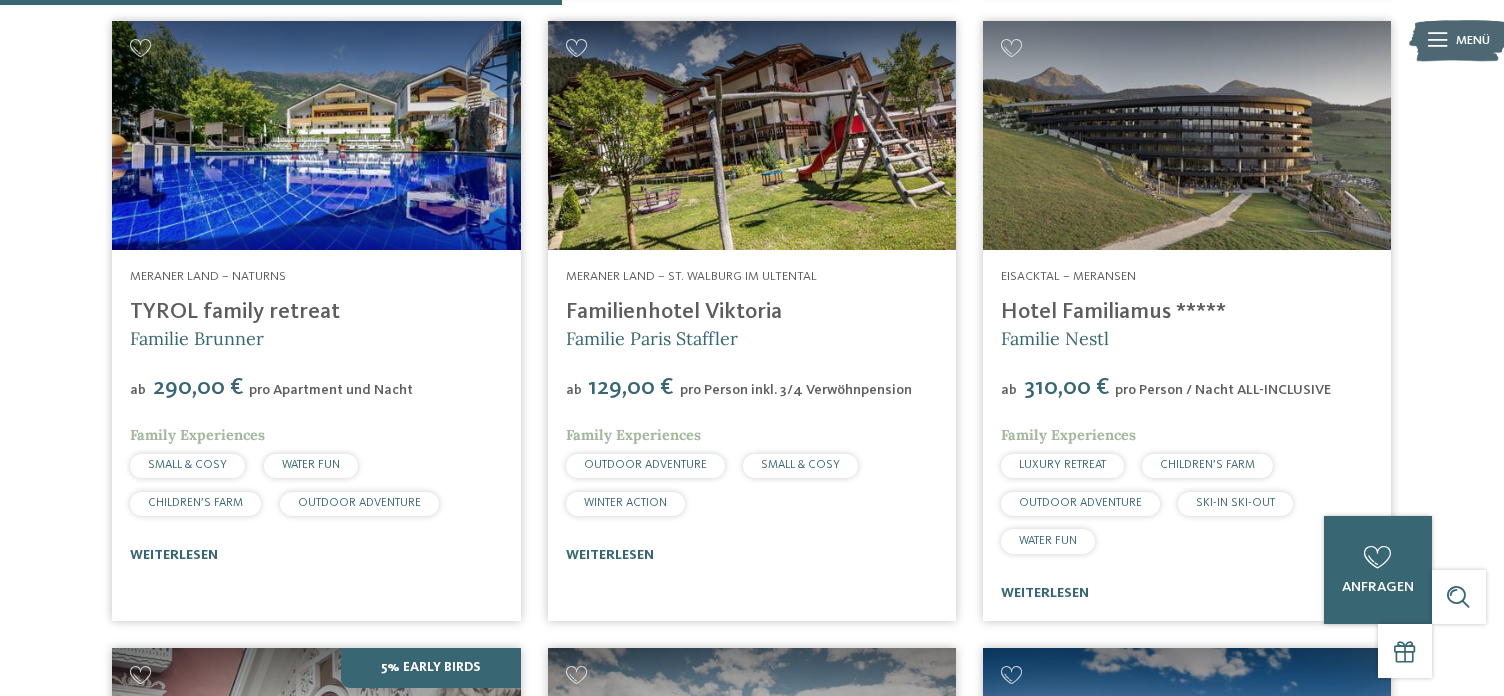 click at bounding box center [1187, 136] 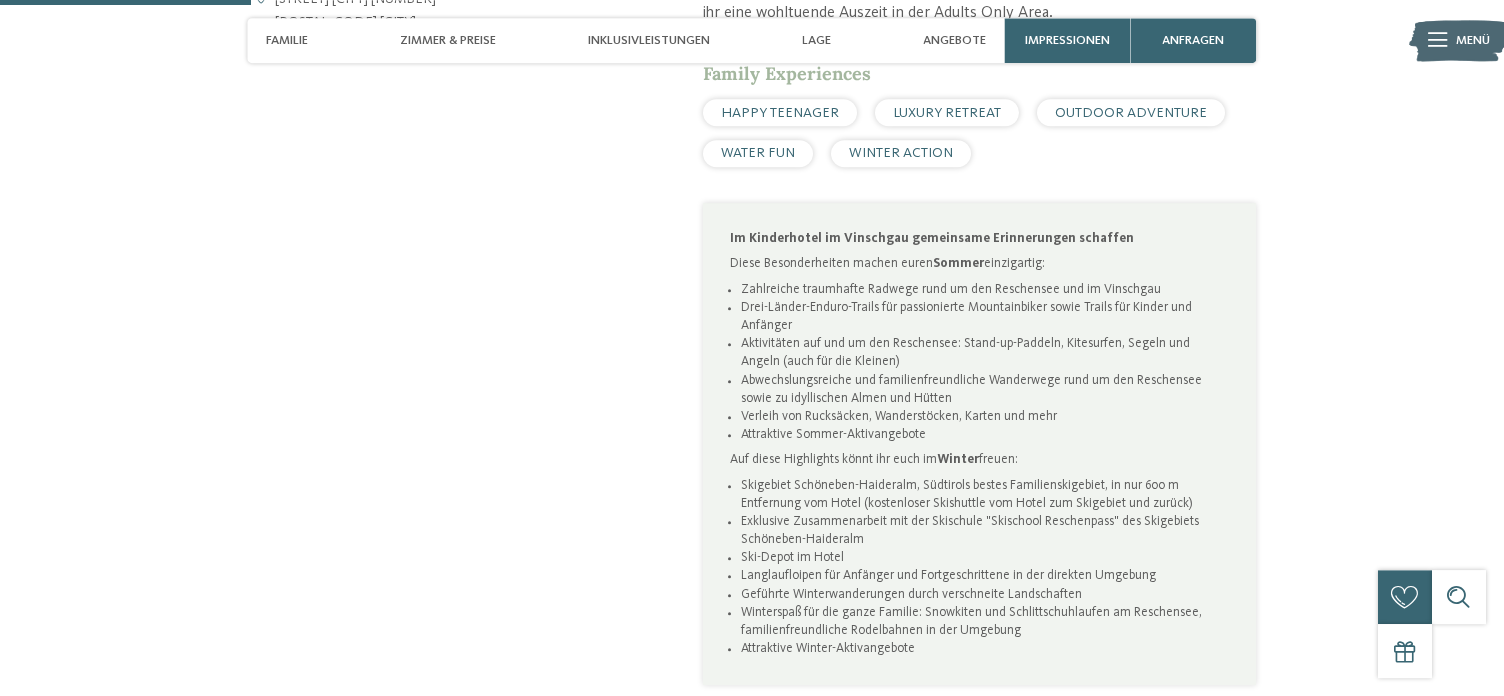 scroll, scrollTop: 1034, scrollLeft: 0, axis: vertical 